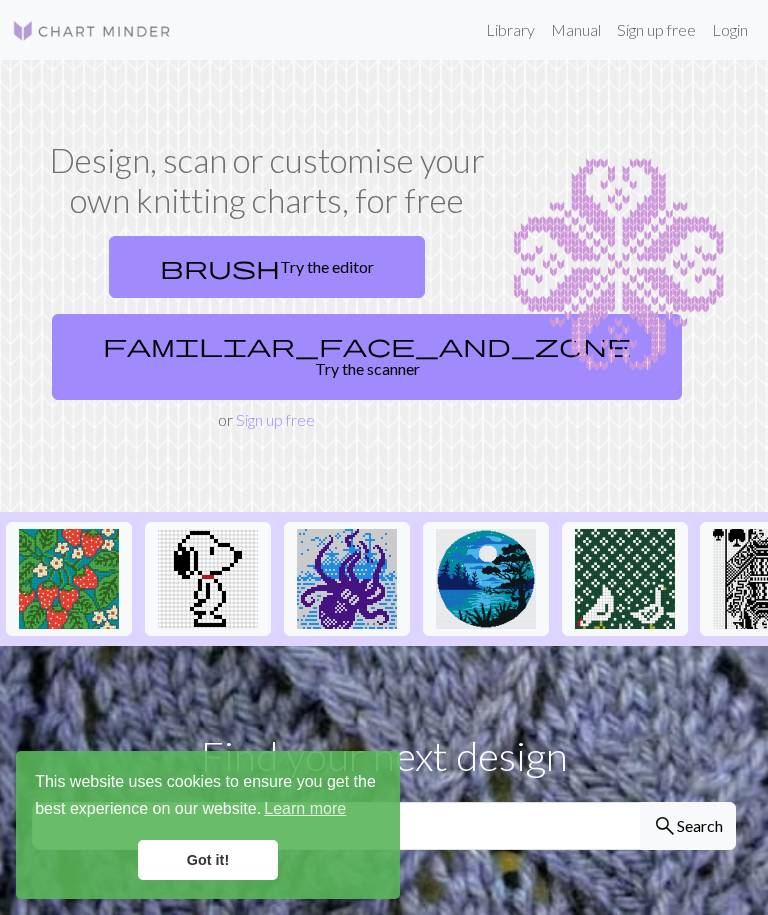scroll, scrollTop: 6, scrollLeft: 0, axis: vertical 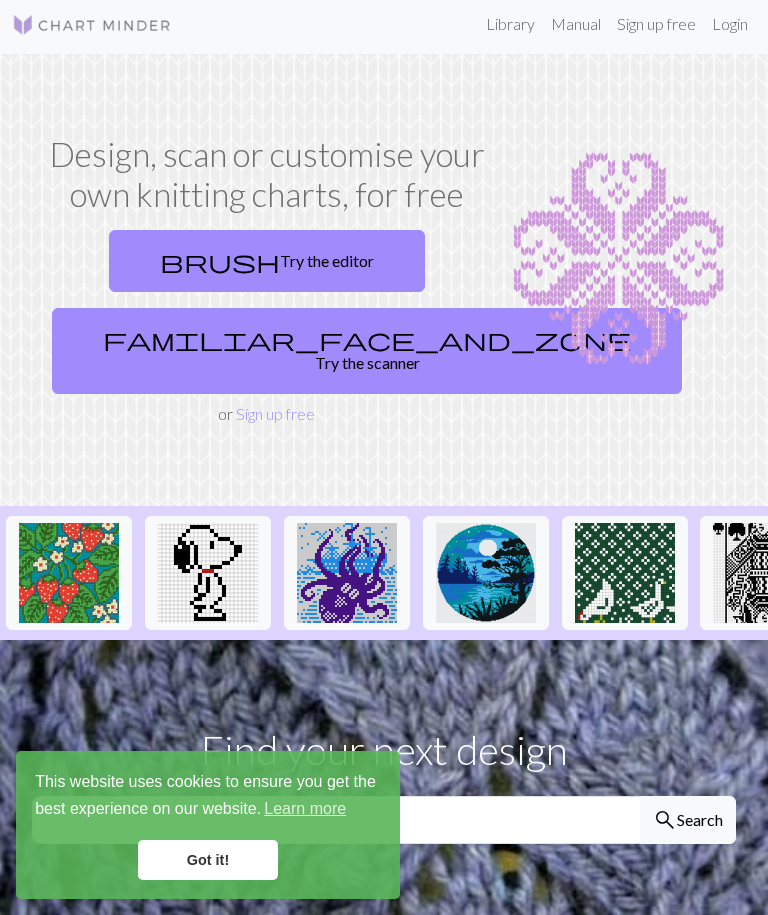 click on "brush  Try the editor" at bounding box center (267, 261) 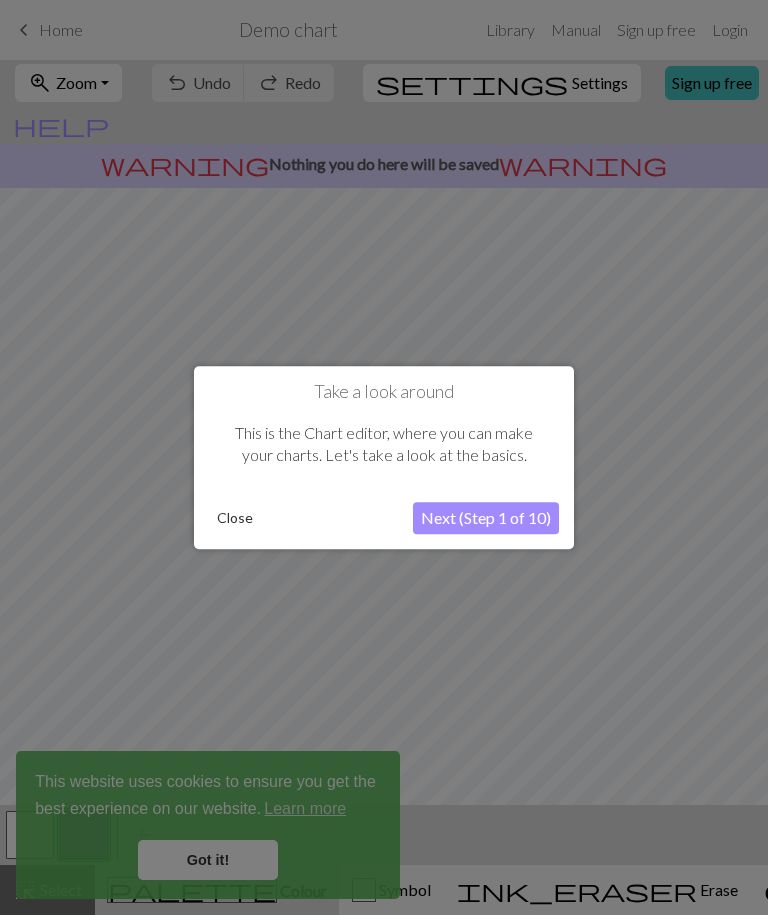 scroll, scrollTop: 0, scrollLeft: 0, axis: both 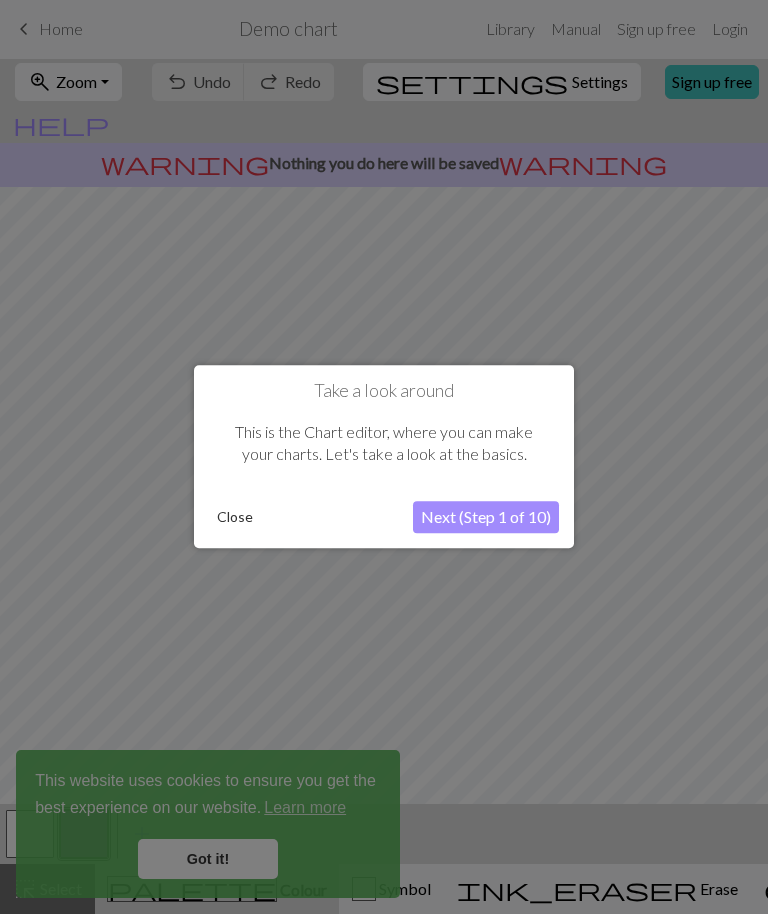 click on "Next (Step 1 of 10)" at bounding box center [486, 518] 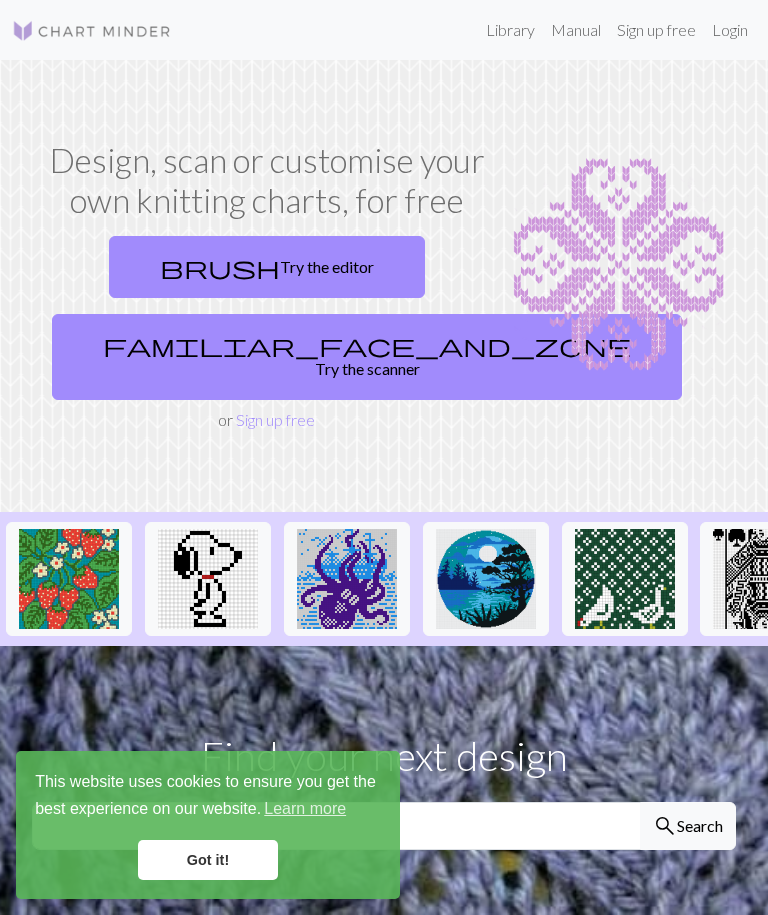 click on "familiar_face_and_zone  Try the scanner" at bounding box center [367, 357] 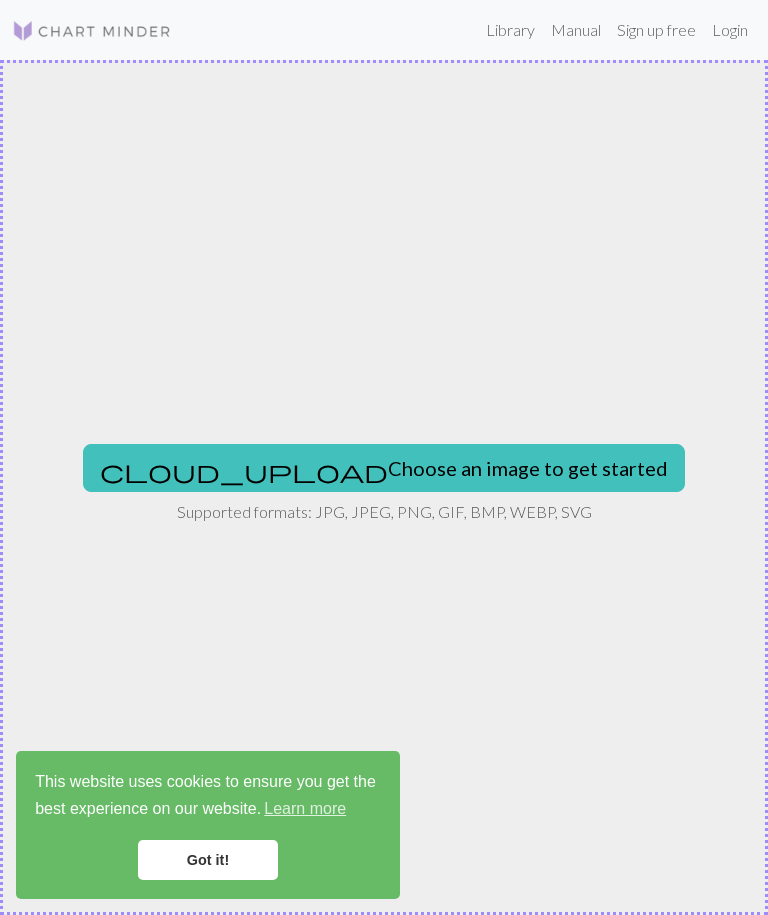 click on "cloud_upload  Choose an image to get started" at bounding box center [384, 468] 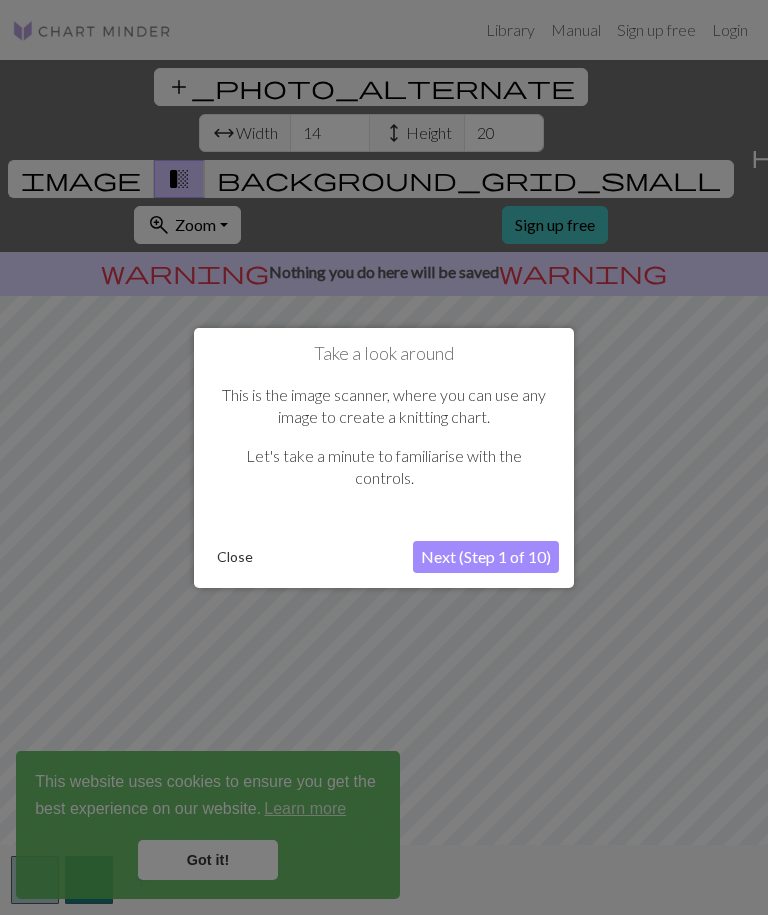 click on "Next (Step 1 of 10)" at bounding box center [486, 557] 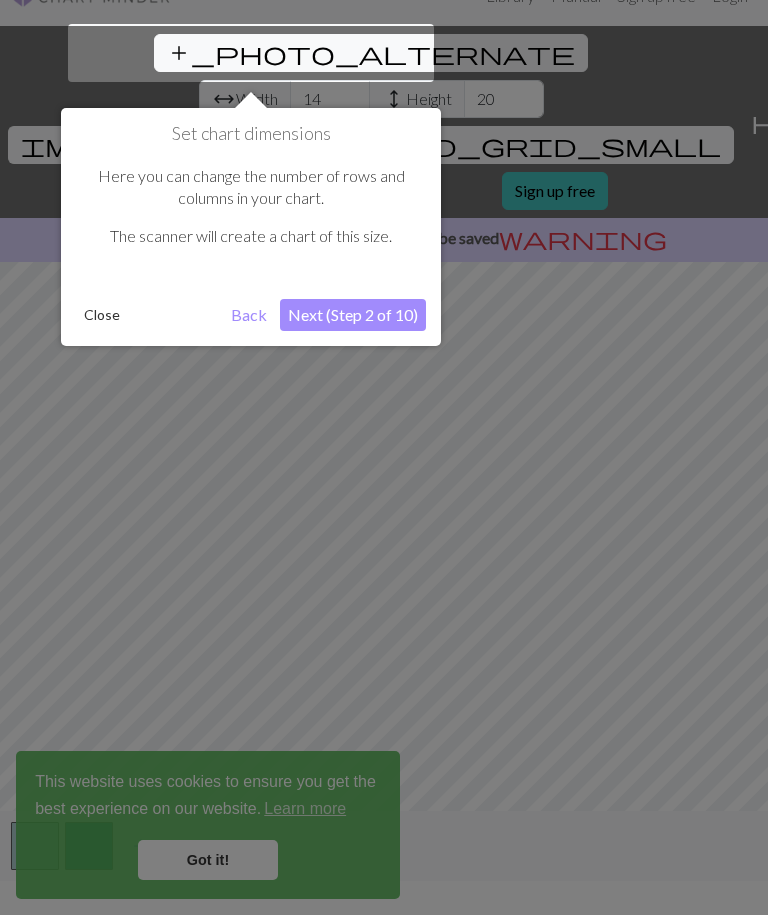 scroll, scrollTop: 38, scrollLeft: 0, axis: vertical 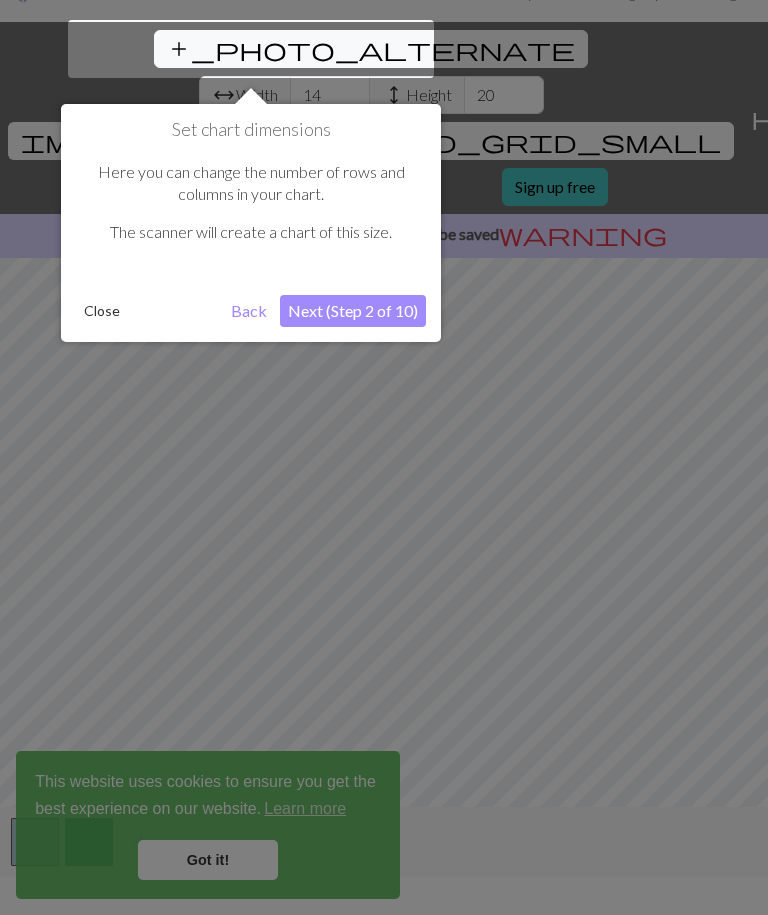 click on "Next (Step 2 of 10)" at bounding box center (353, 311) 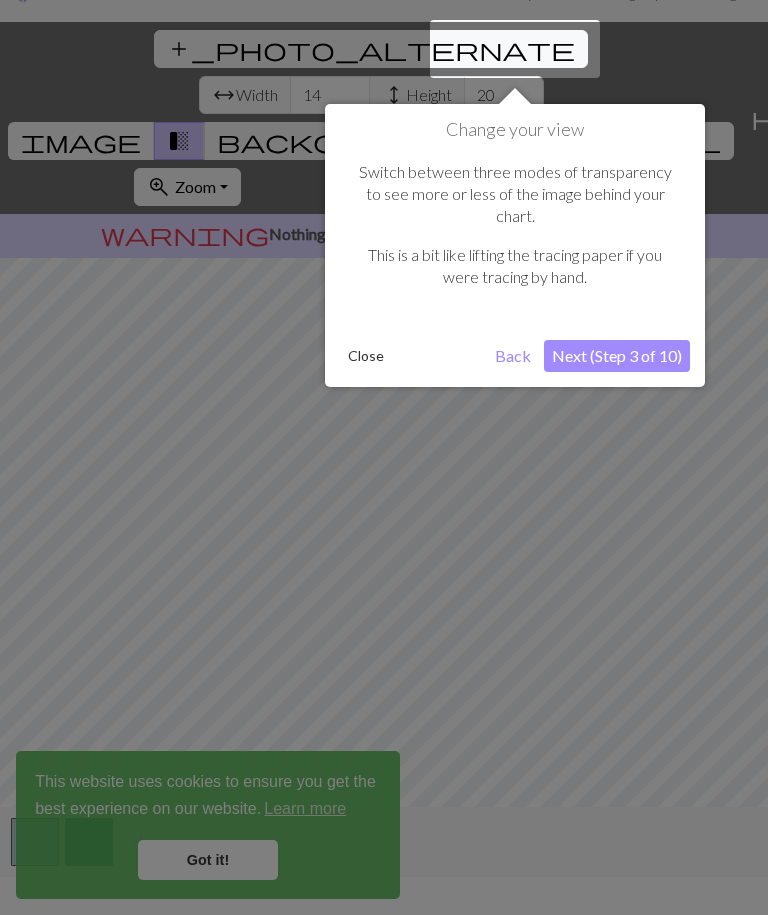 click on "Next (Step 3 of 10)" at bounding box center [617, 356] 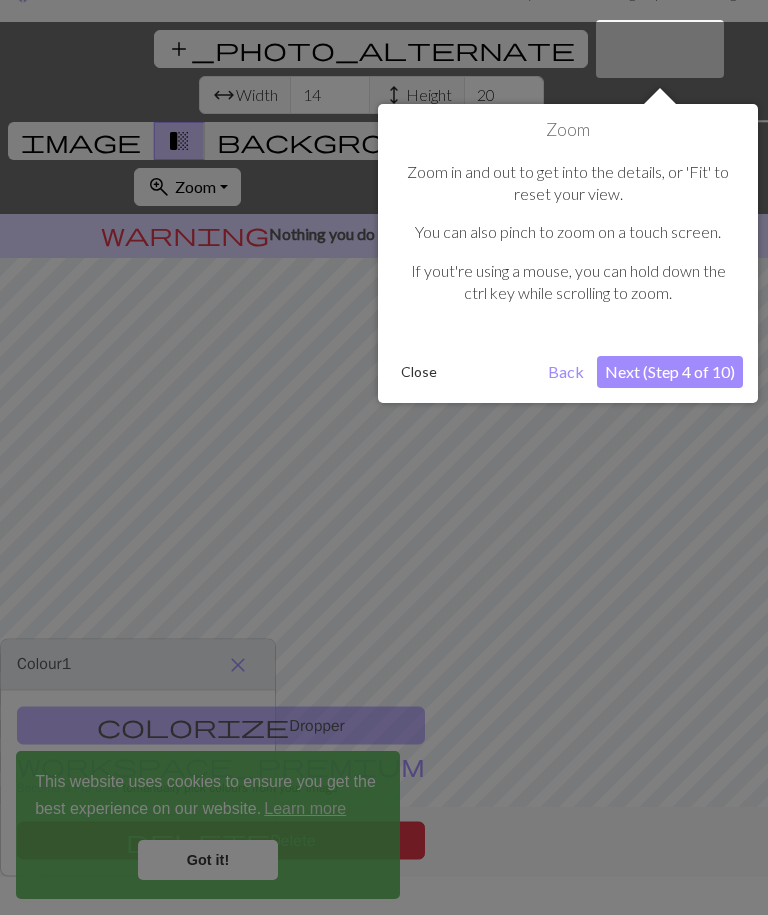 click on "Next (Step 4 of 10)" at bounding box center (670, 372) 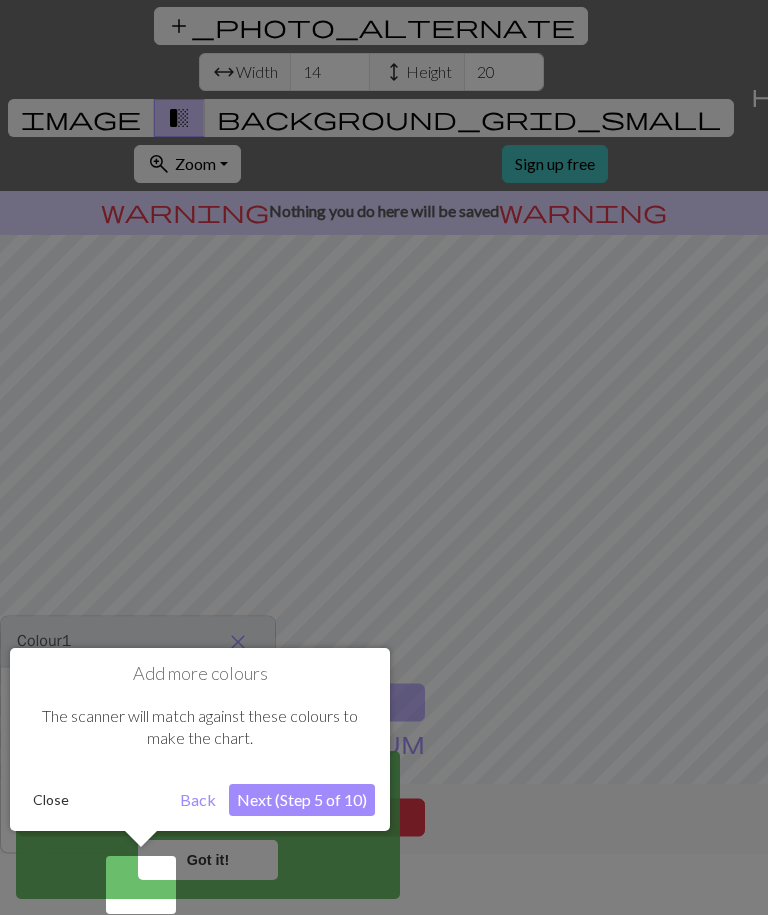 scroll, scrollTop: 66, scrollLeft: 0, axis: vertical 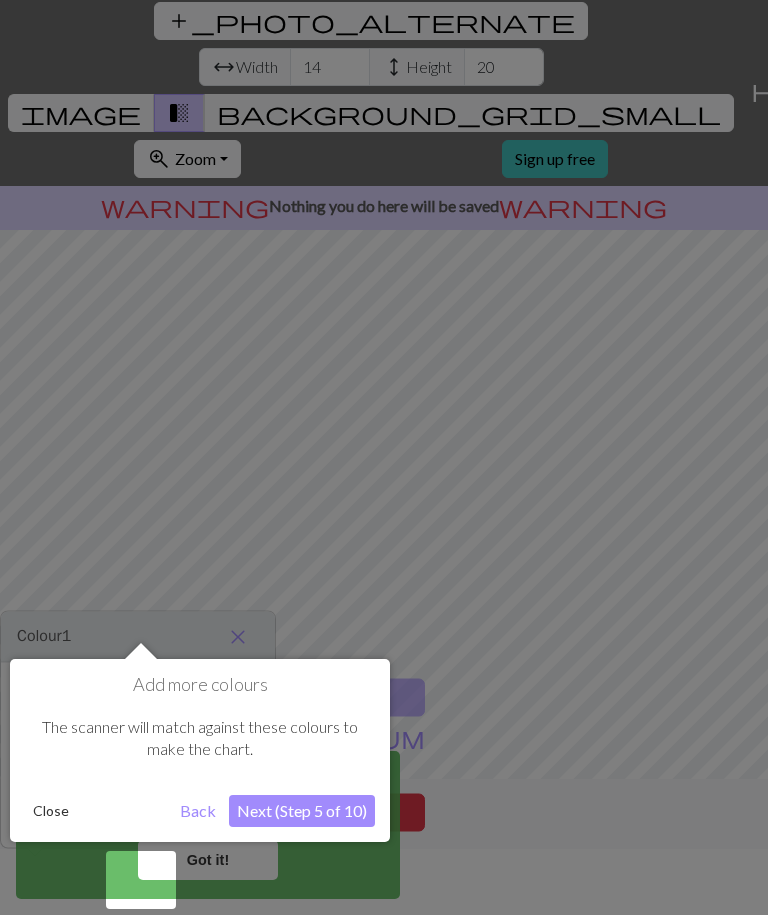 click on "Next (Step 5 of 10)" at bounding box center [302, 811] 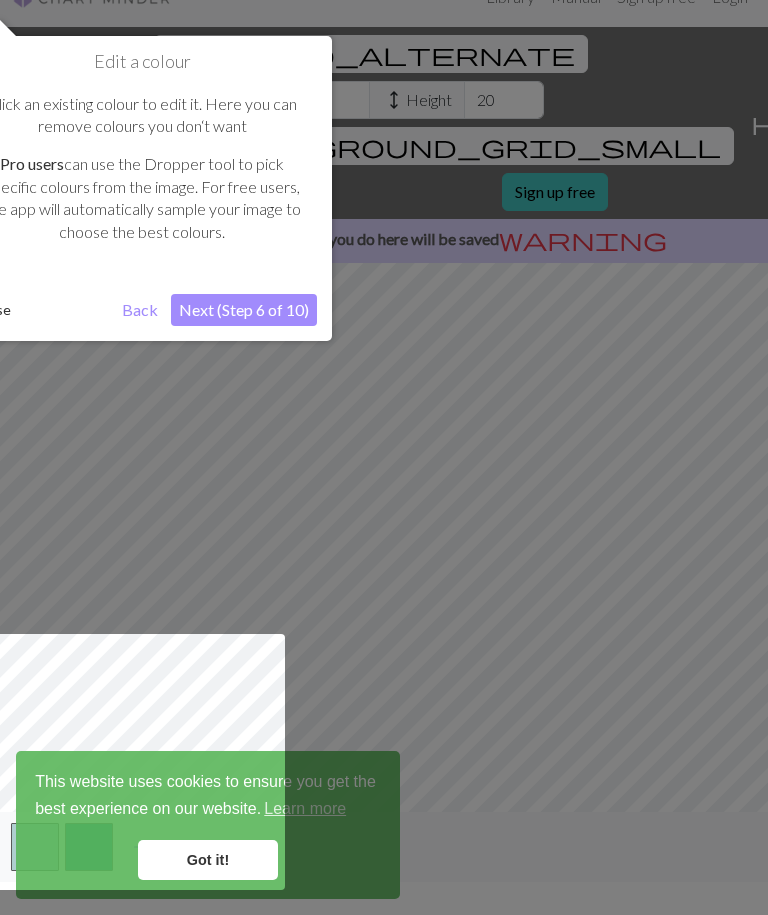 scroll, scrollTop: 32, scrollLeft: 0, axis: vertical 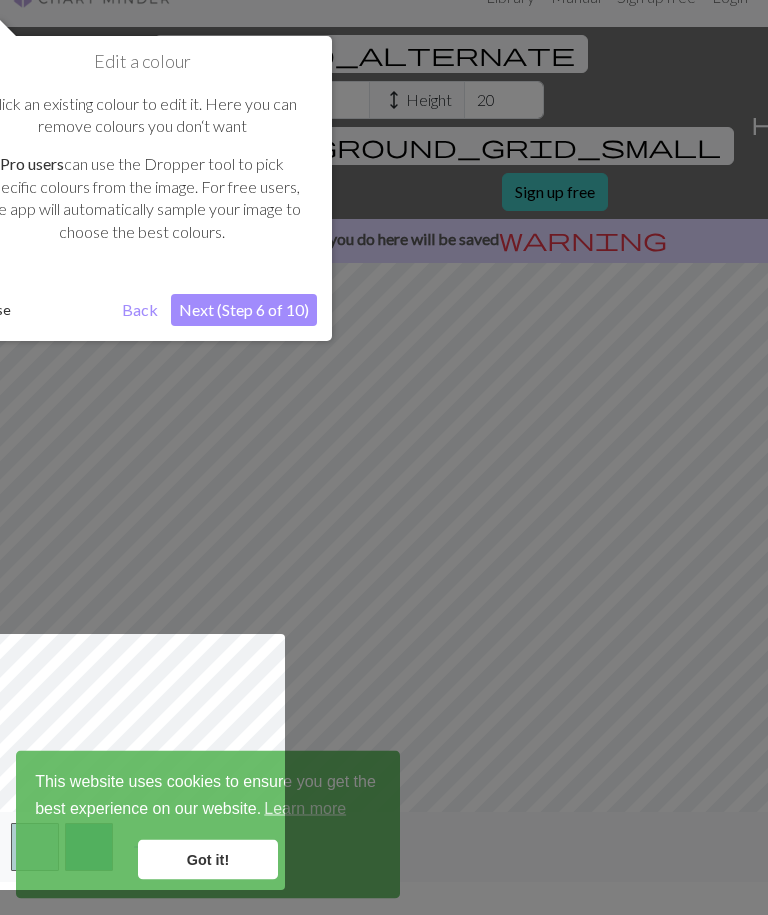 click on "Next (Step 6 of 10)" at bounding box center (244, 311) 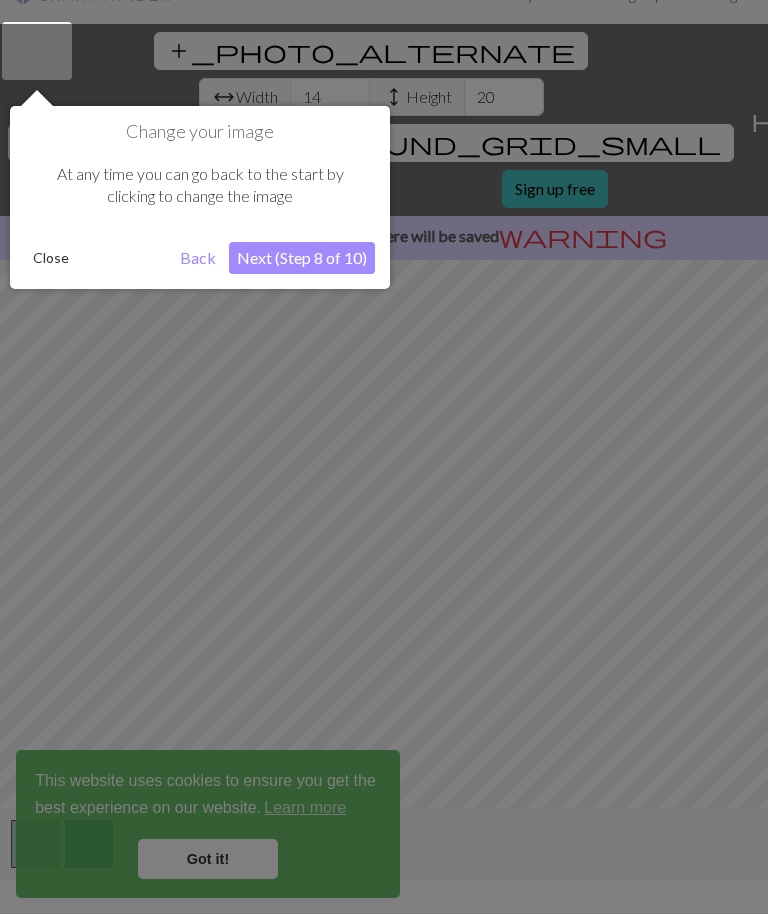 scroll, scrollTop: 38, scrollLeft: 0, axis: vertical 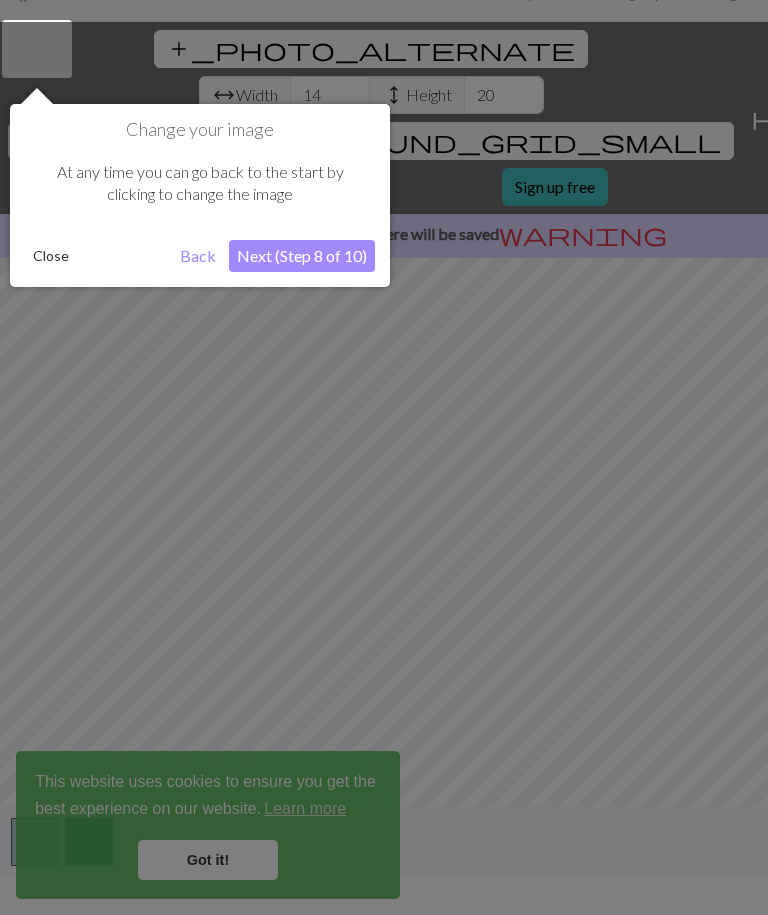 click on "Next (Step 8 of 10)" at bounding box center (302, 256) 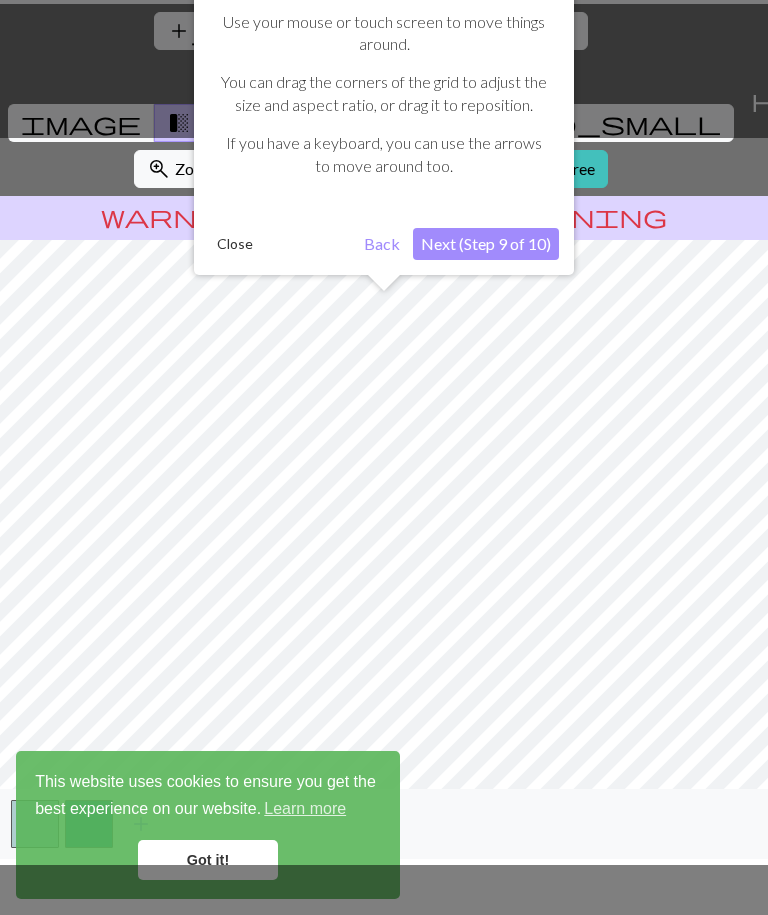 scroll, scrollTop: 66, scrollLeft: 0, axis: vertical 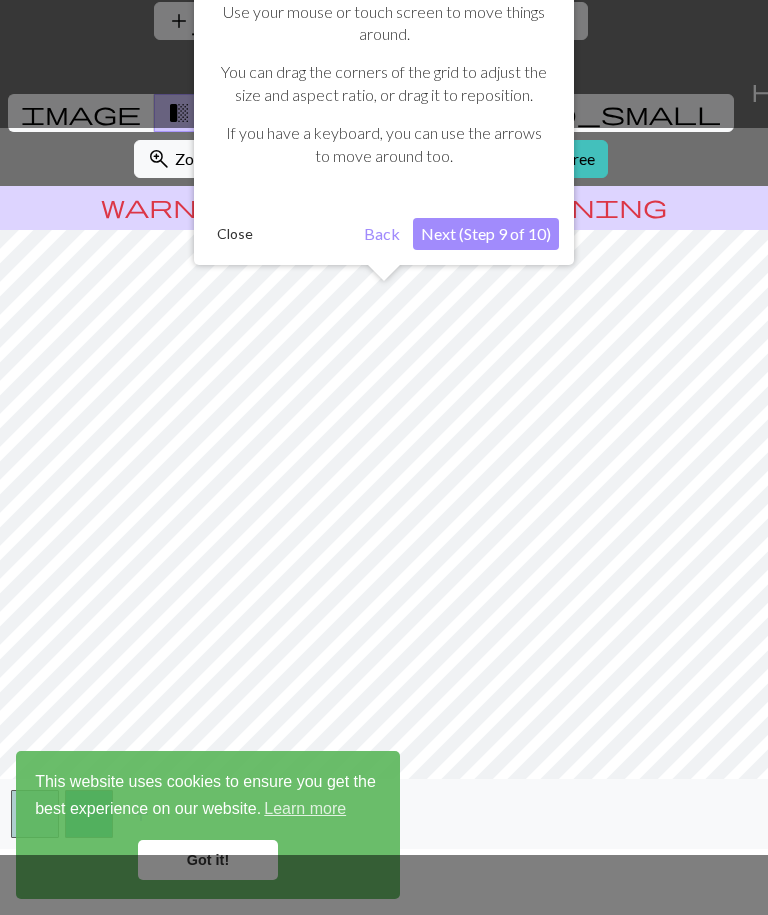 click on "Next (Step 9 of 10)" at bounding box center (486, 234) 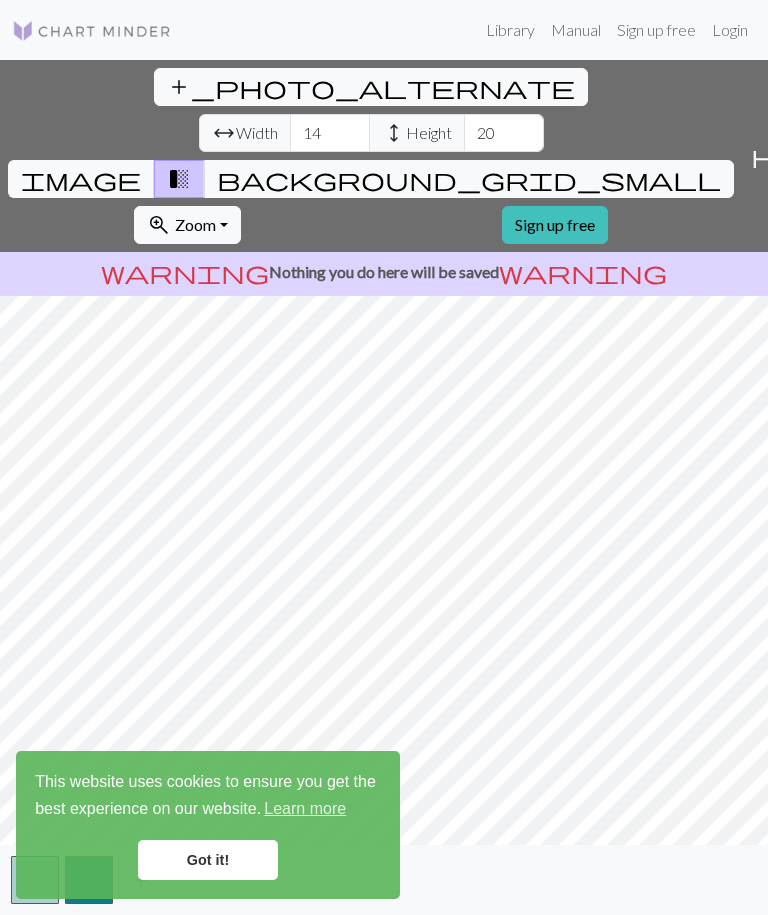 click on "Got it!" at bounding box center (208, 860) 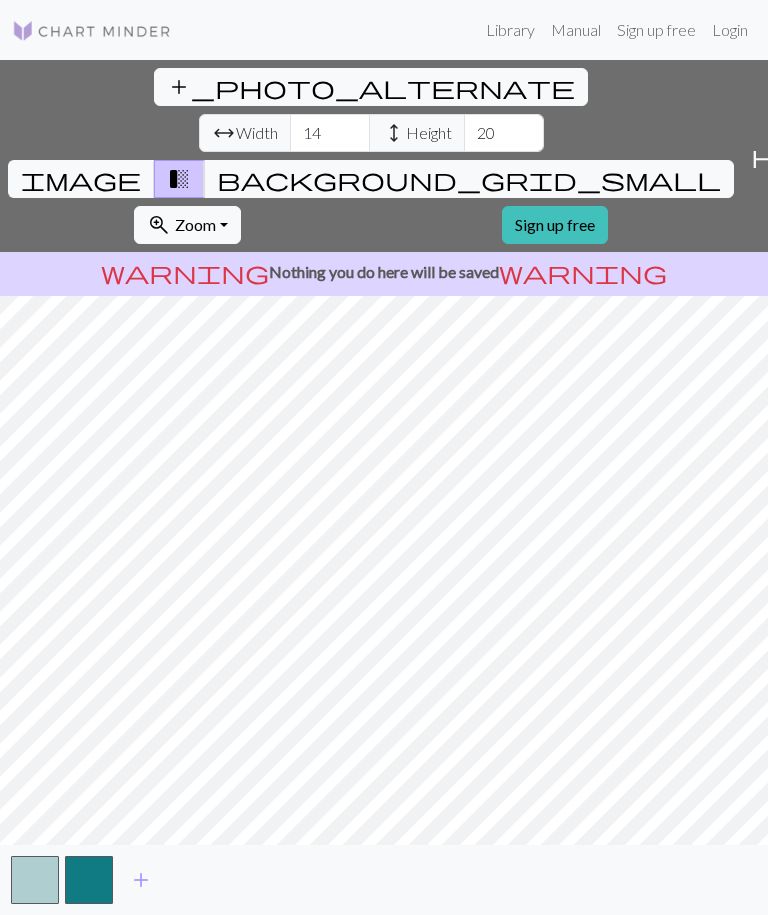 click on "warning  Nothing you do here will be saved  warning" at bounding box center [384, 272] 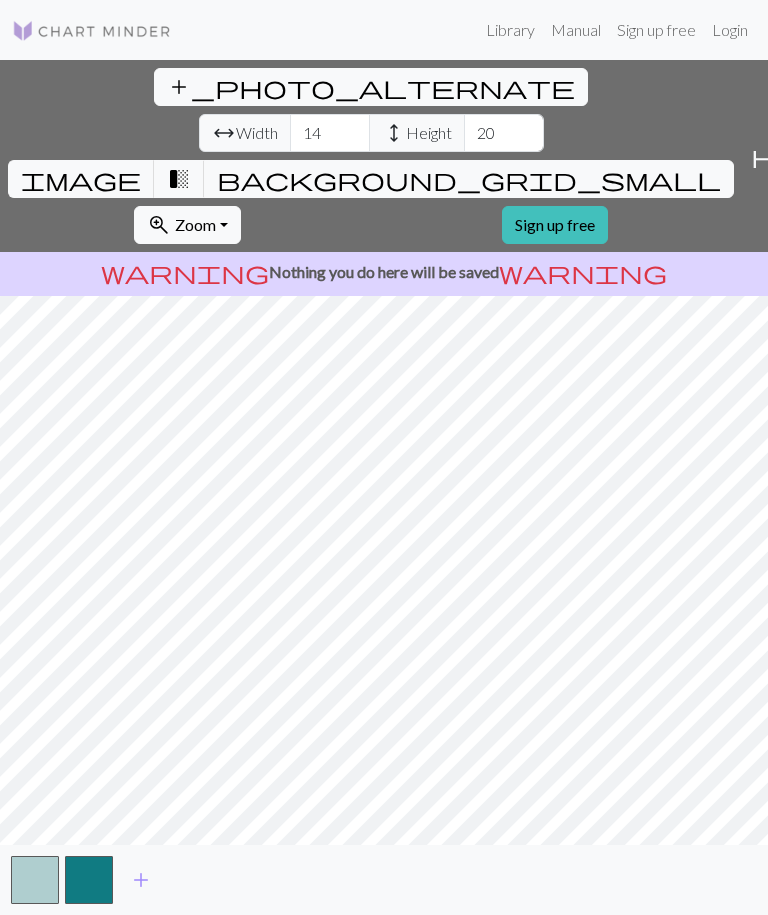 click on "transition_fade" at bounding box center [179, 179] 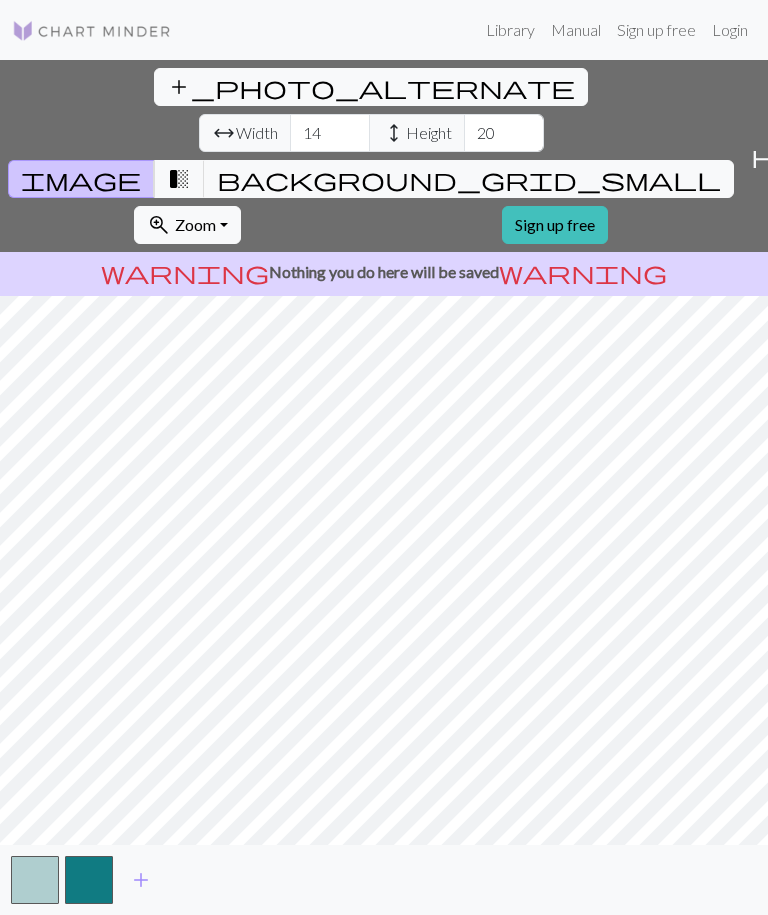 click on "add" at bounding box center (141, 880) 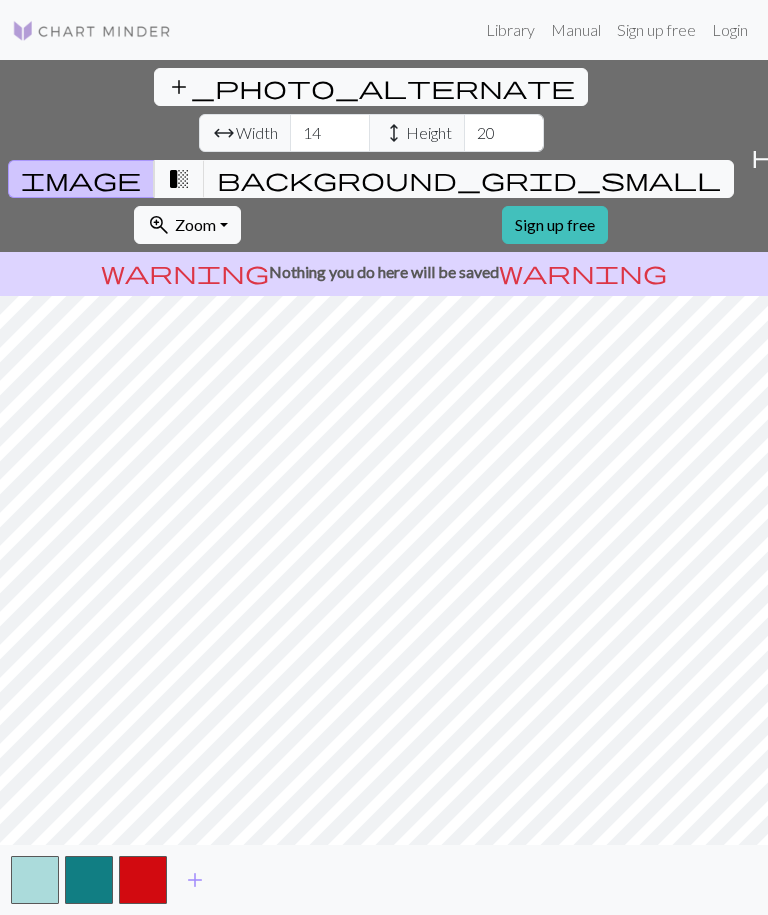 click on "add" at bounding box center [195, 880] 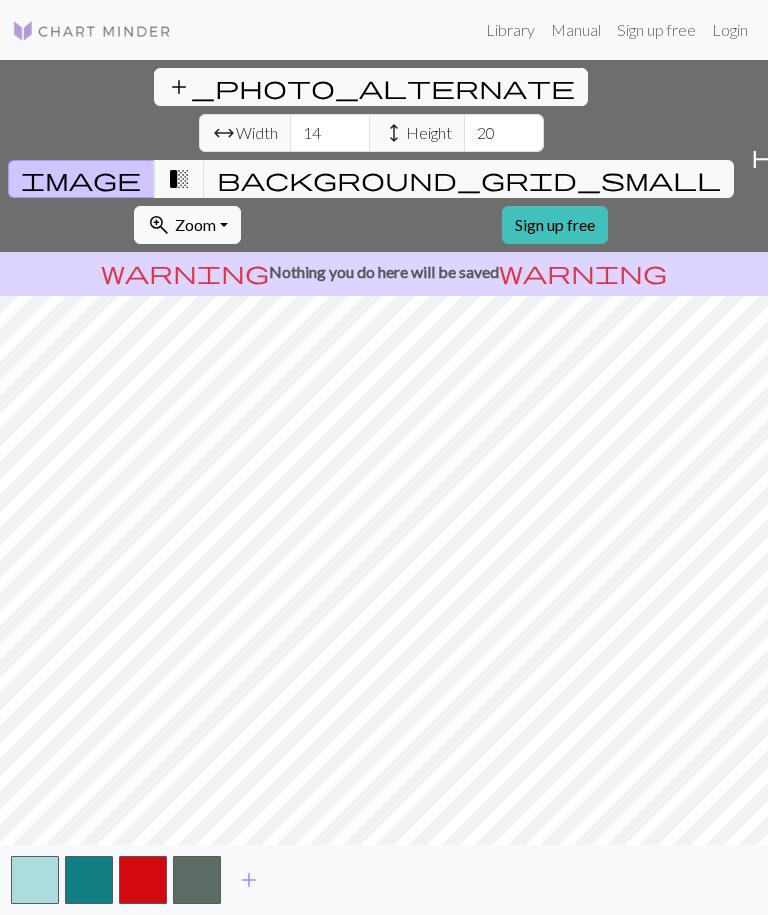 click on "add" at bounding box center (249, 880) 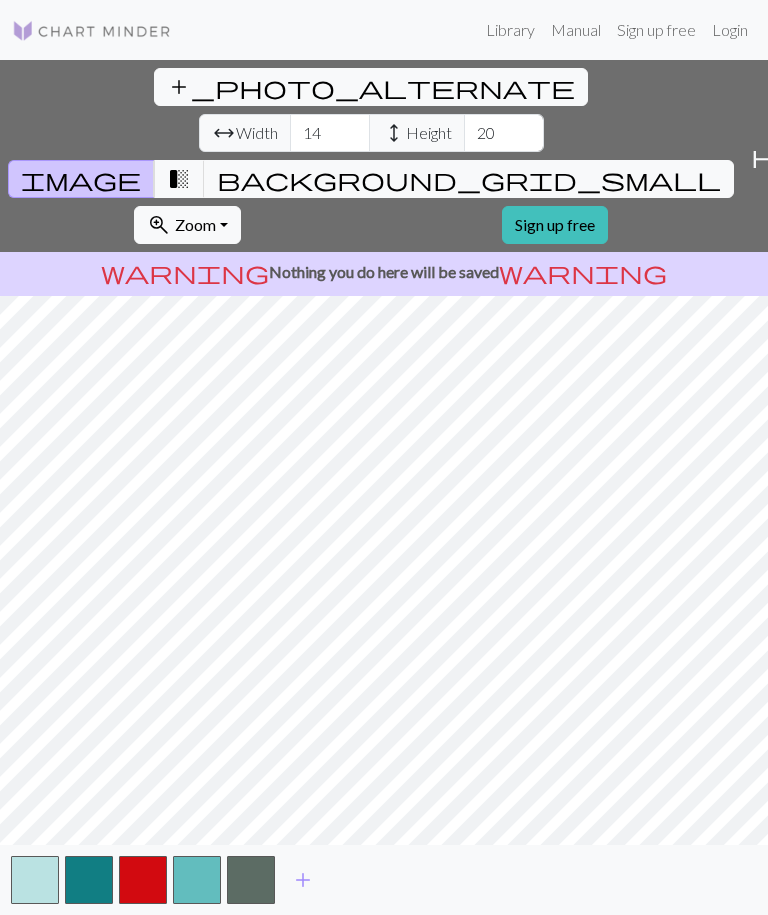 click on "add" at bounding box center [303, 880] 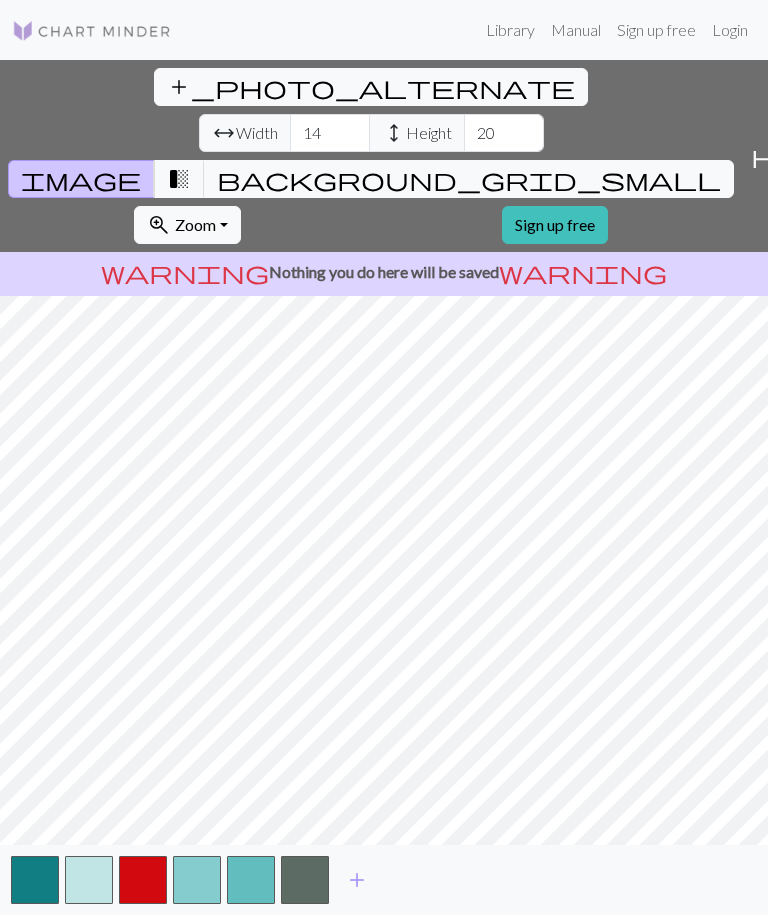 click at bounding box center [143, 880] 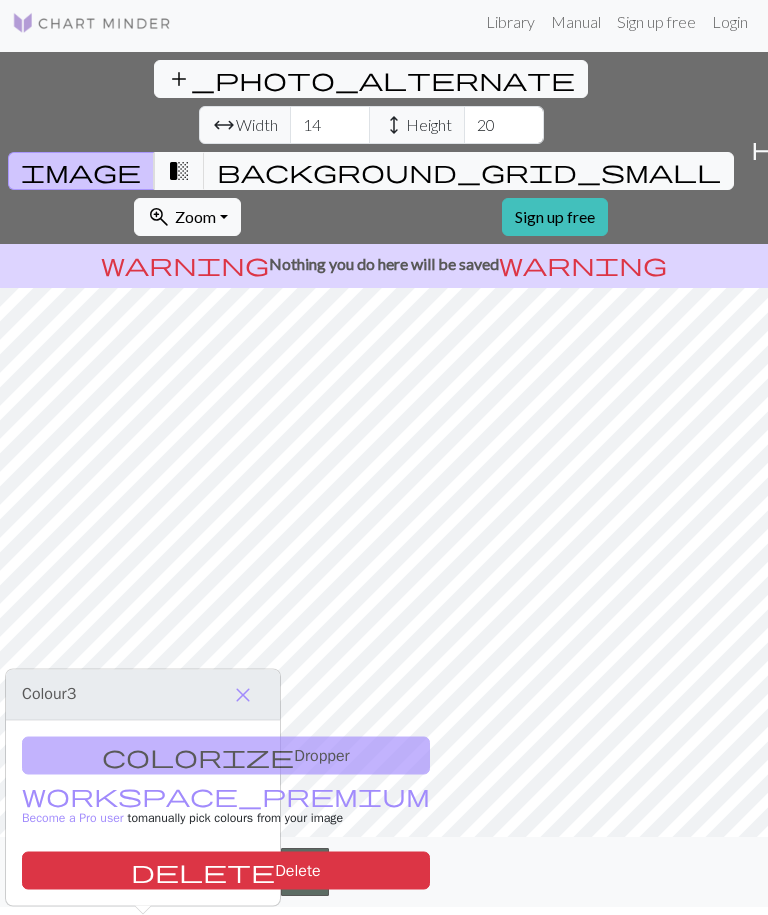 click at bounding box center (197, 872) 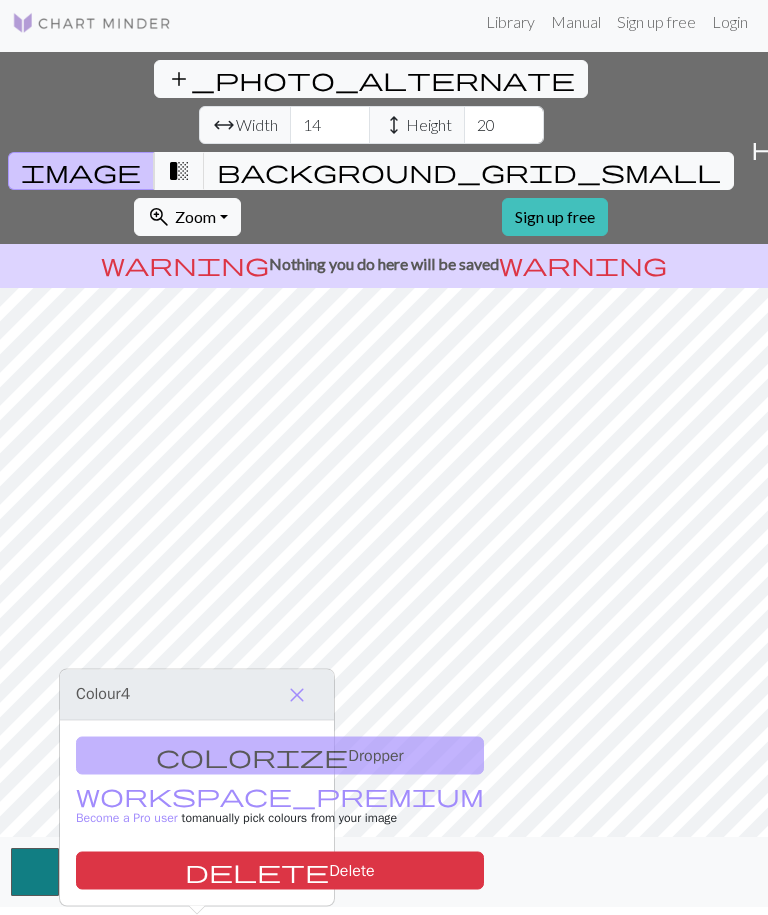 click at bounding box center [251, 872] 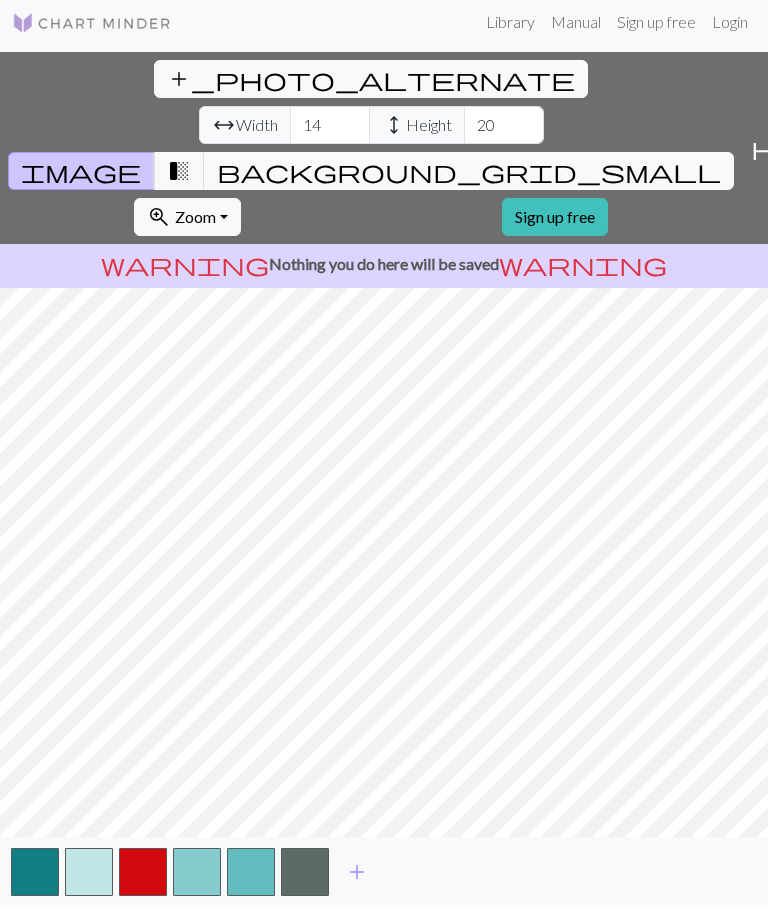 click at bounding box center (251, 872) 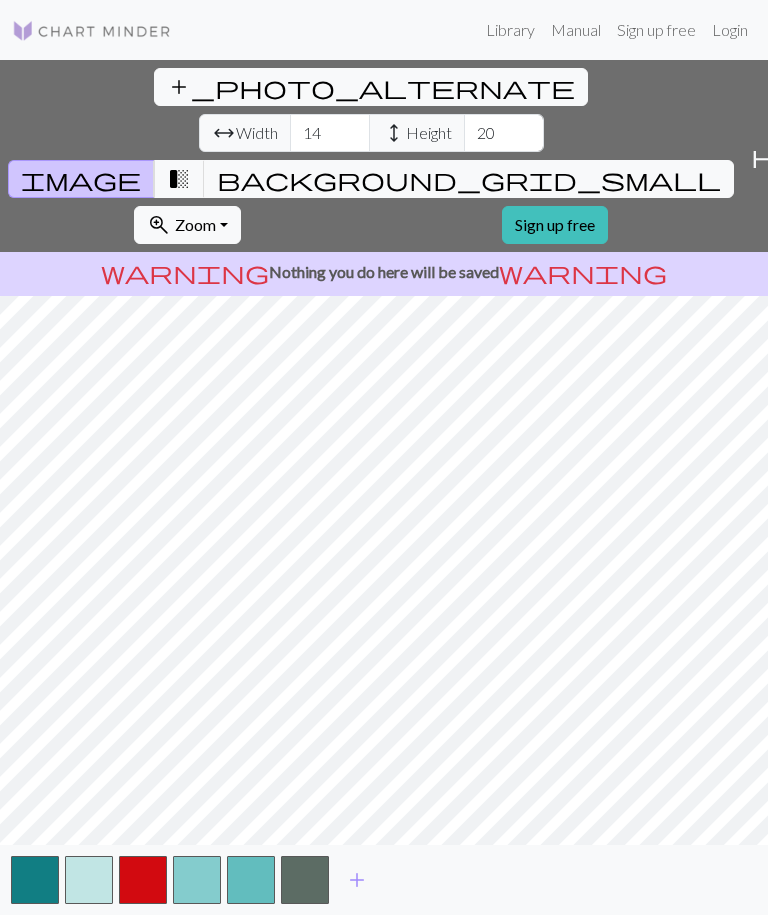 click on "add" at bounding box center [357, 880] 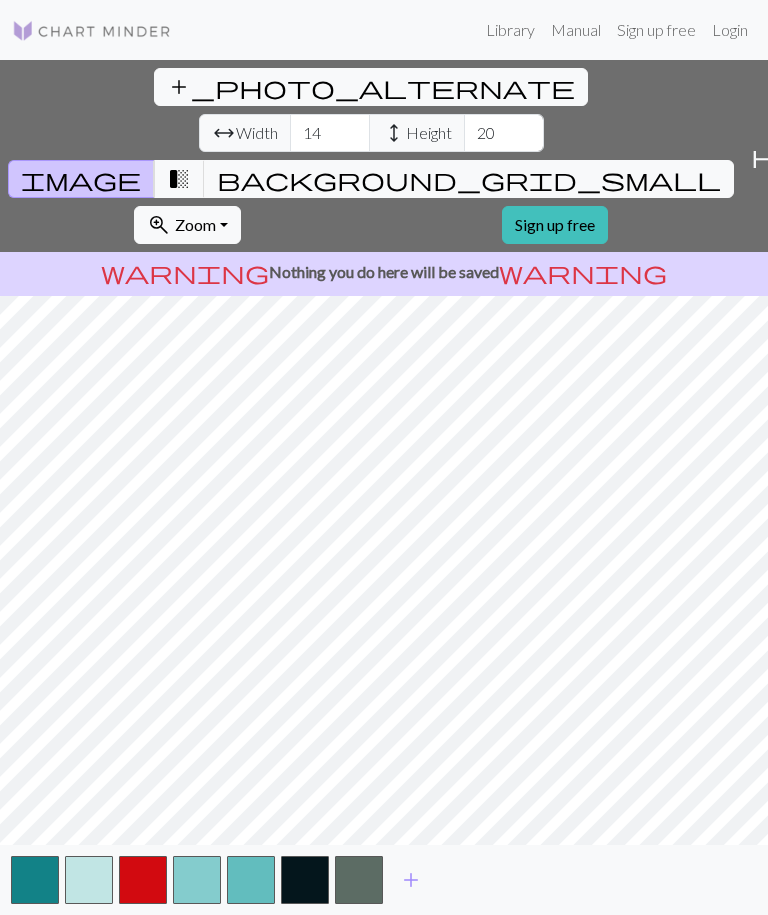 click on "add" at bounding box center [411, 880] 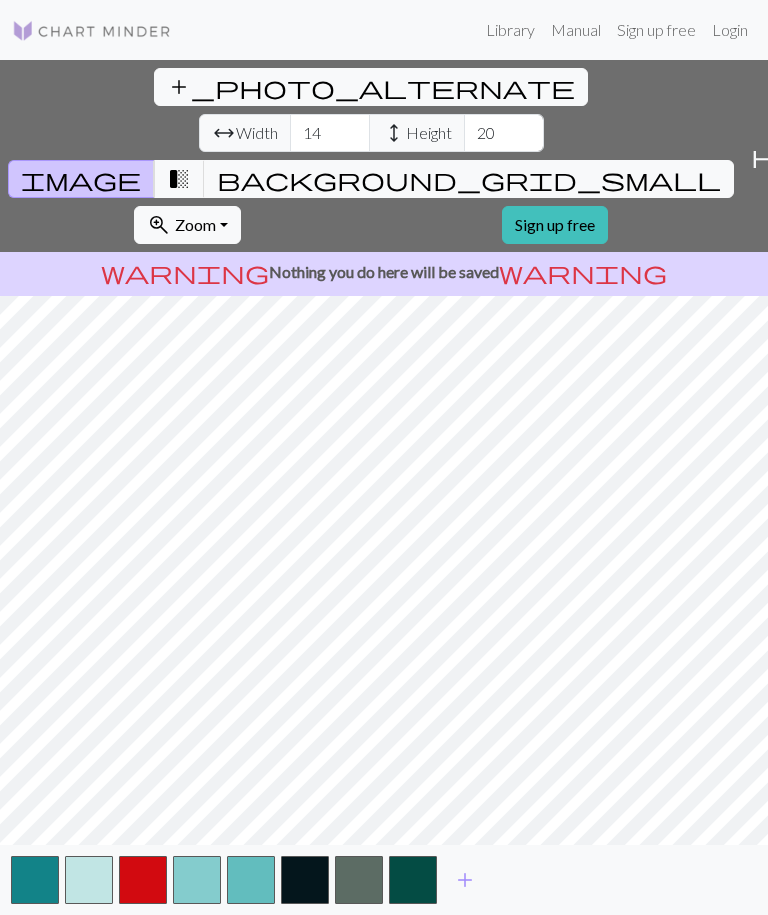 click on "add" at bounding box center [465, 880] 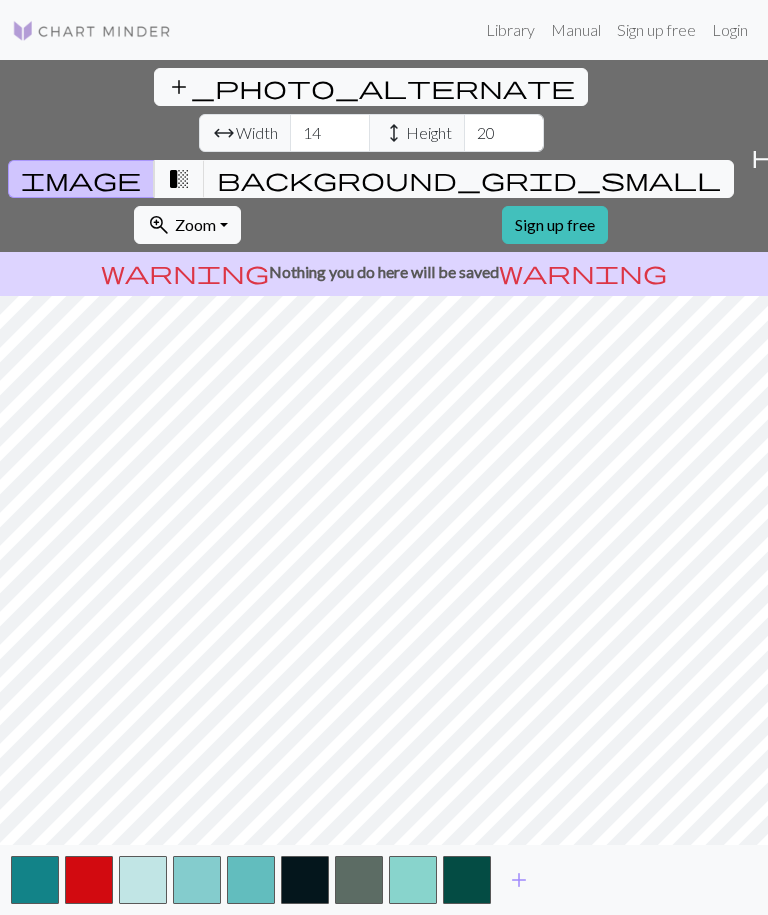 click on "add" at bounding box center (519, 880) 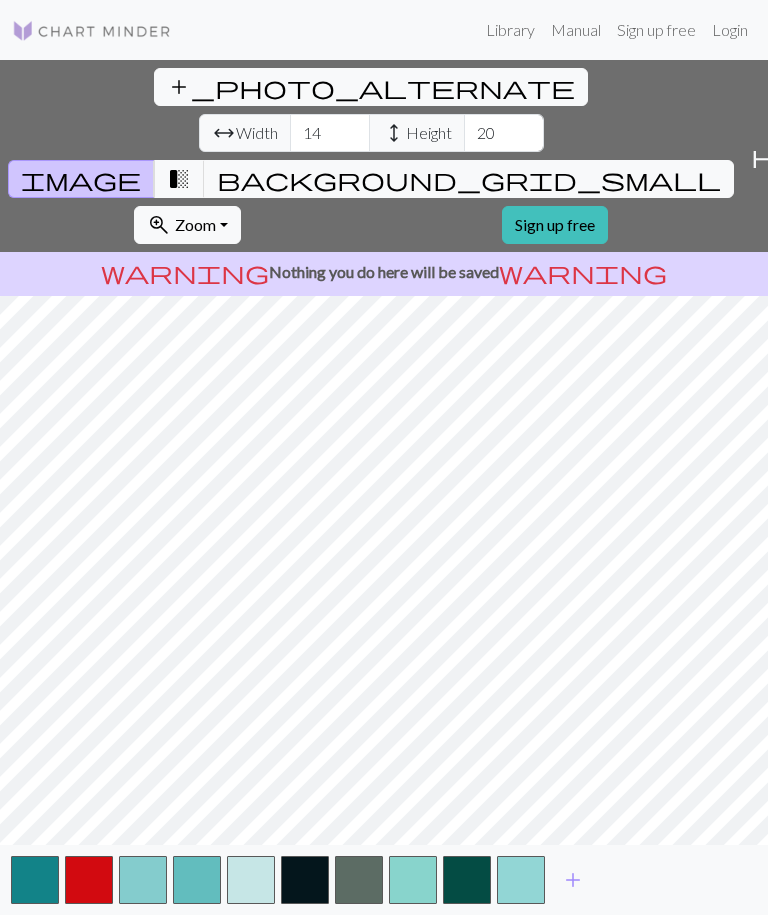 click on "add" at bounding box center [573, 880] 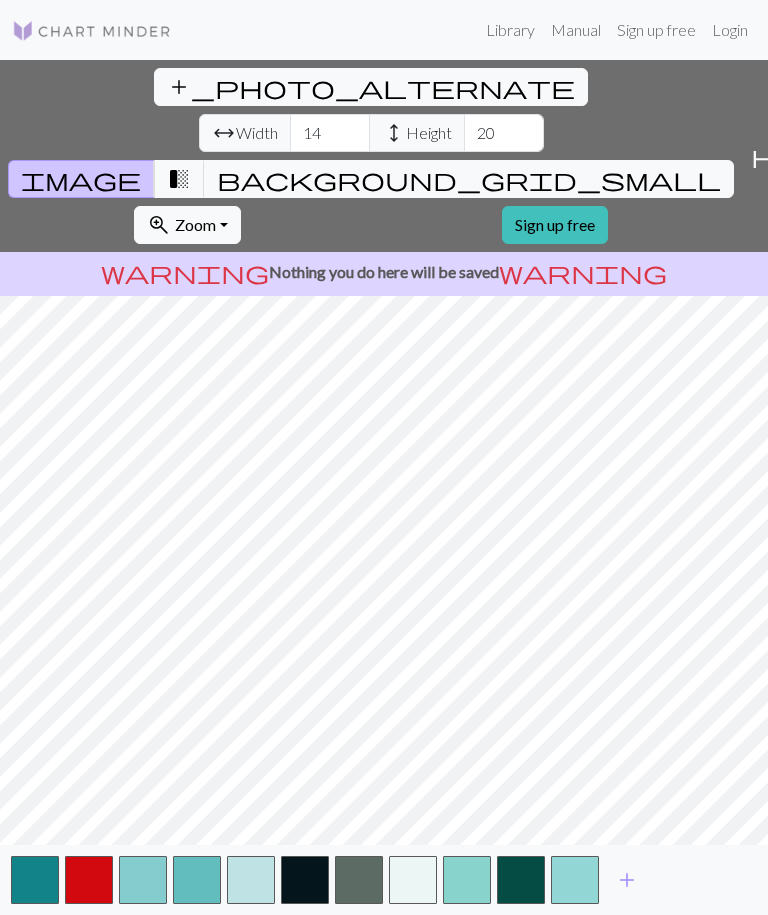 click on "add" at bounding box center (627, 880) 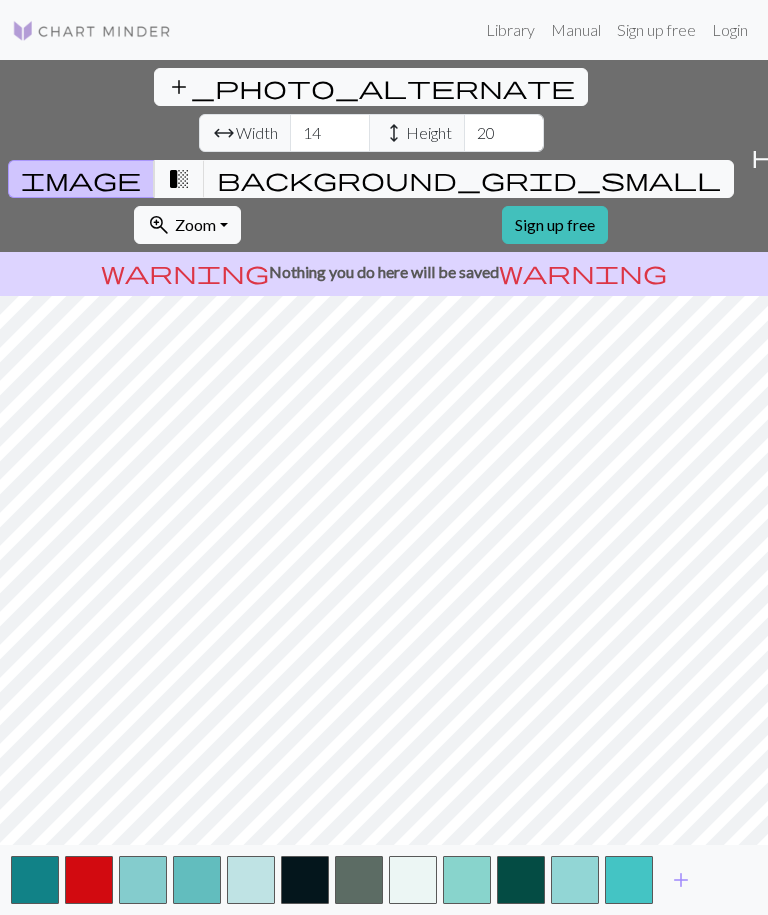 click on "background_grid_small" at bounding box center (469, 179) 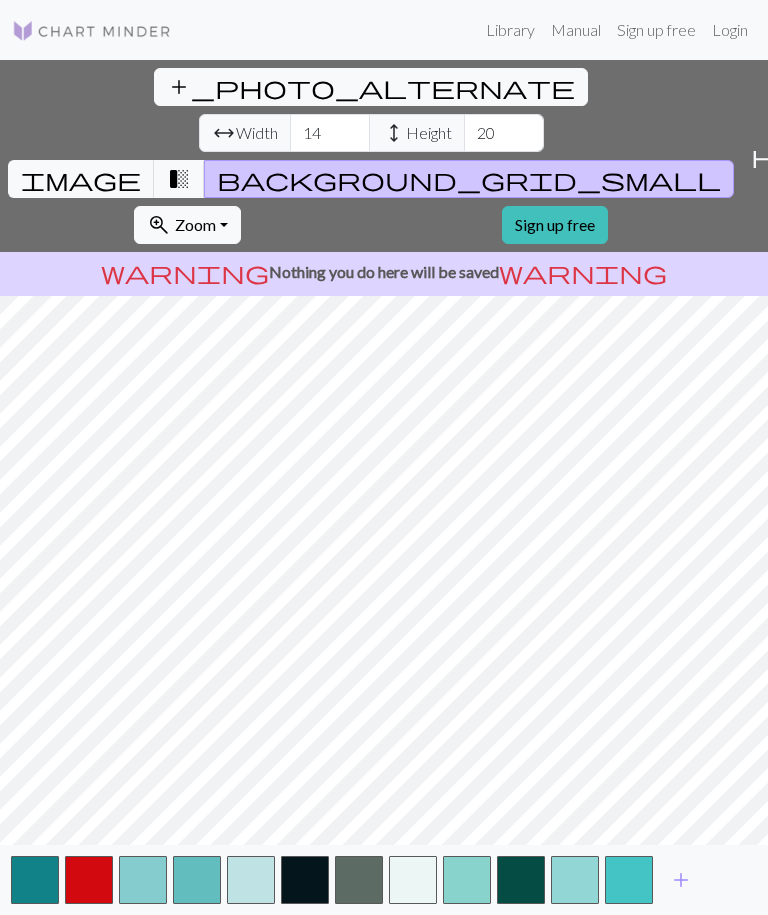 click on "transition_fade" at bounding box center (179, 179) 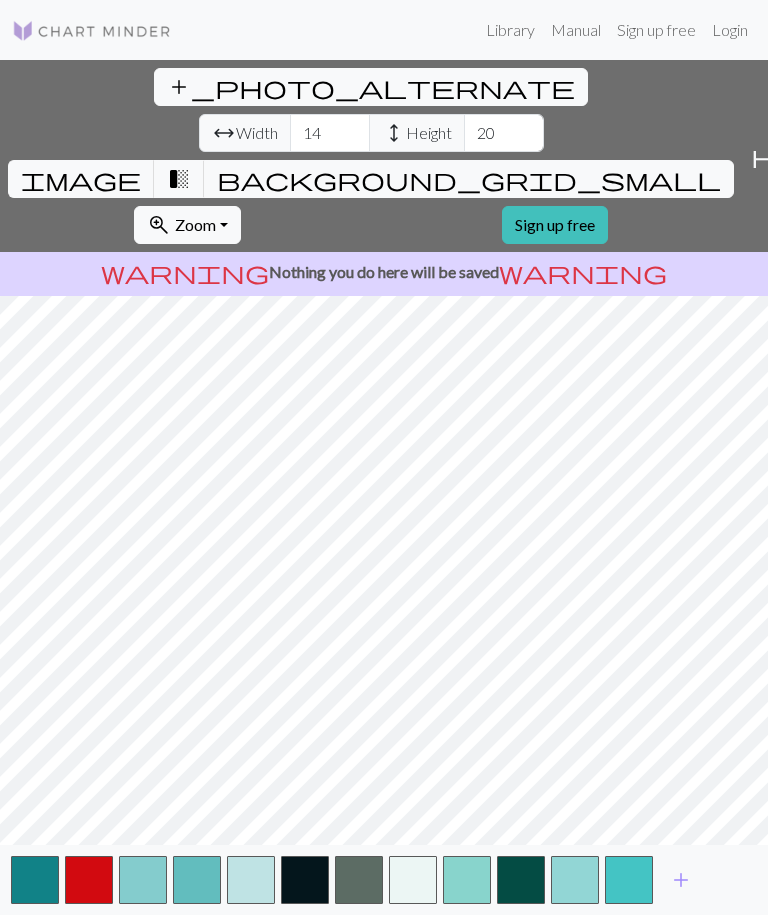 click on "transition_fade" at bounding box center (179, 179) 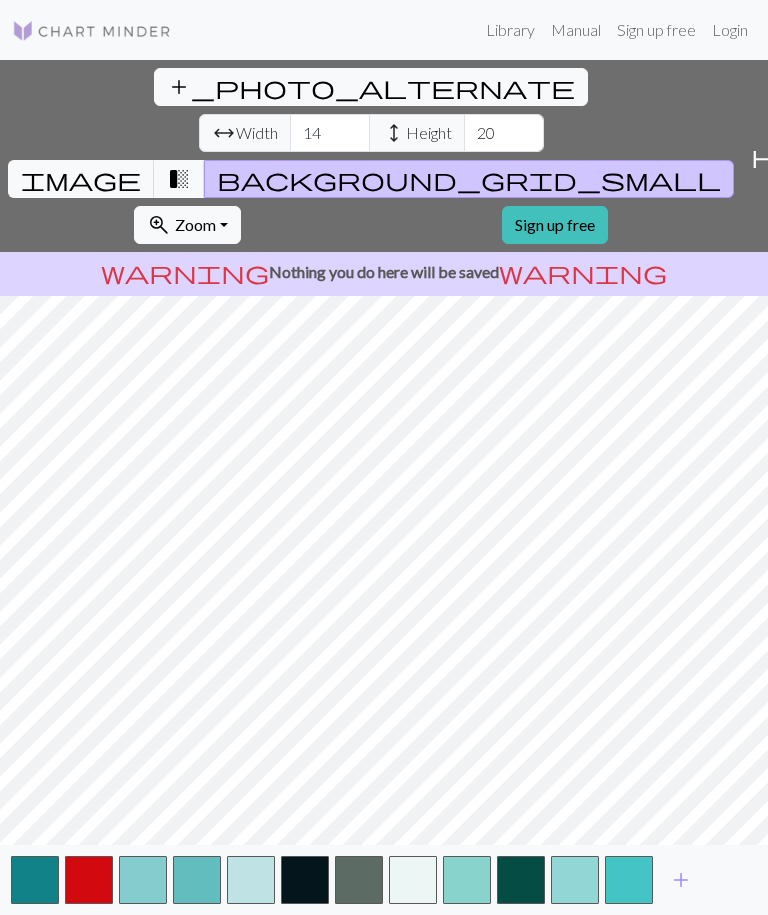 click on "background_grid_small" at bounding box center (469, 179) 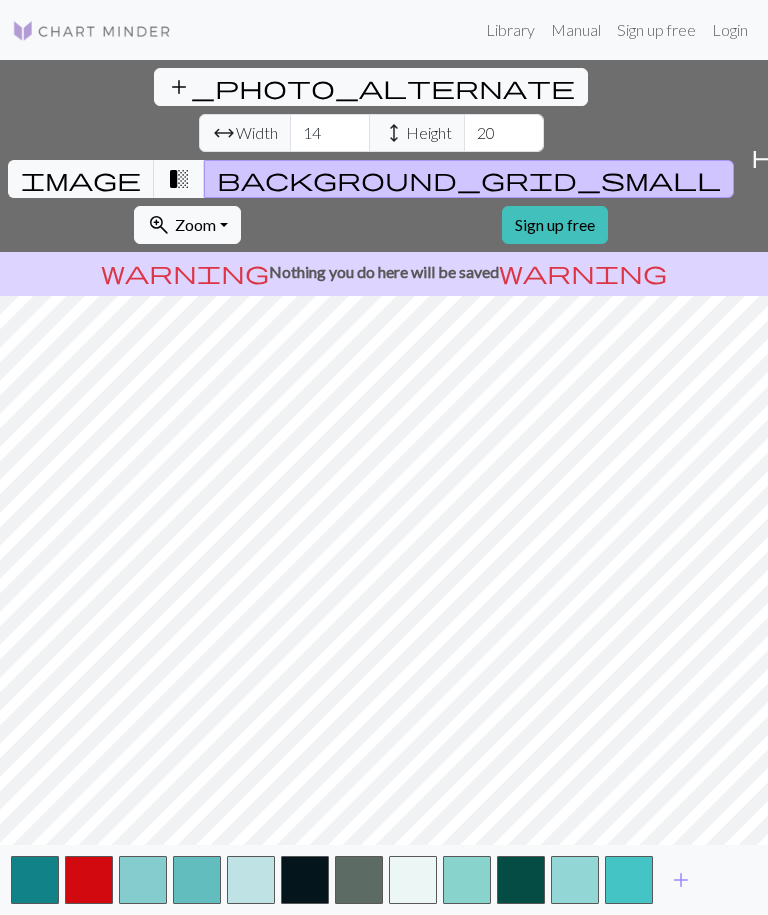 click on "transition_fade" at bounding box center (179, 179) 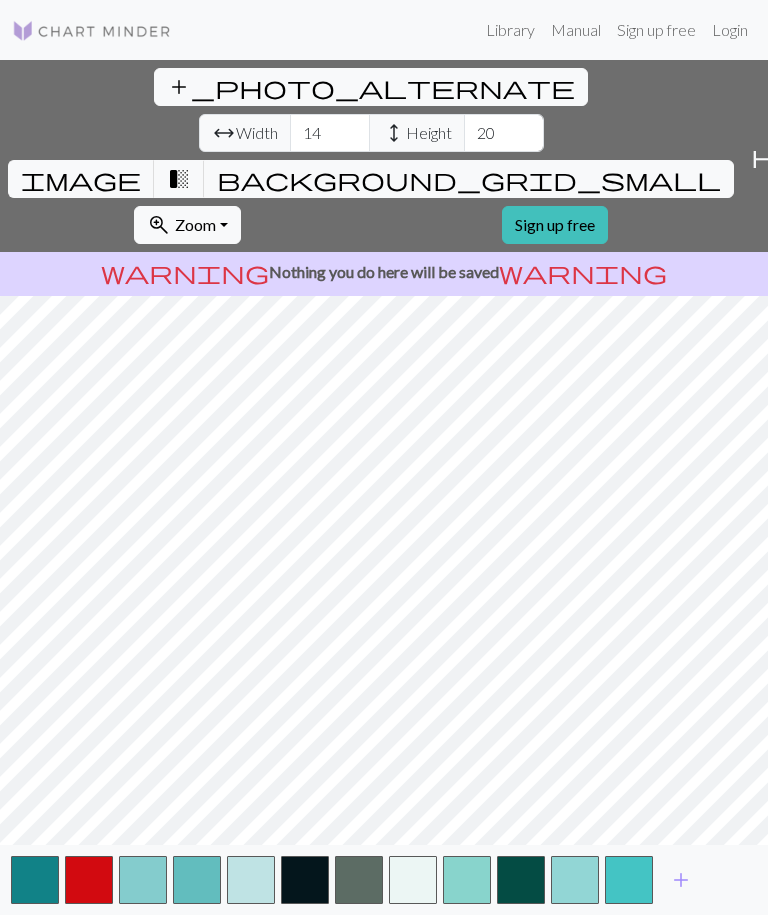 click on "image" at bounding box center (81, 179) 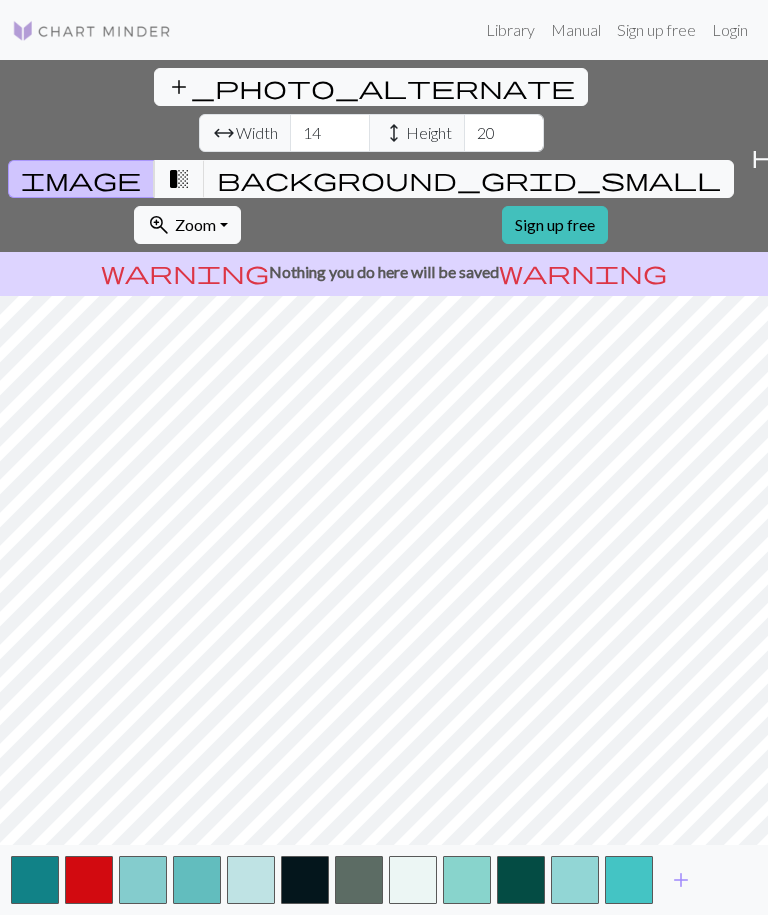click on "transition_fade" at bounding box center [179, 179] 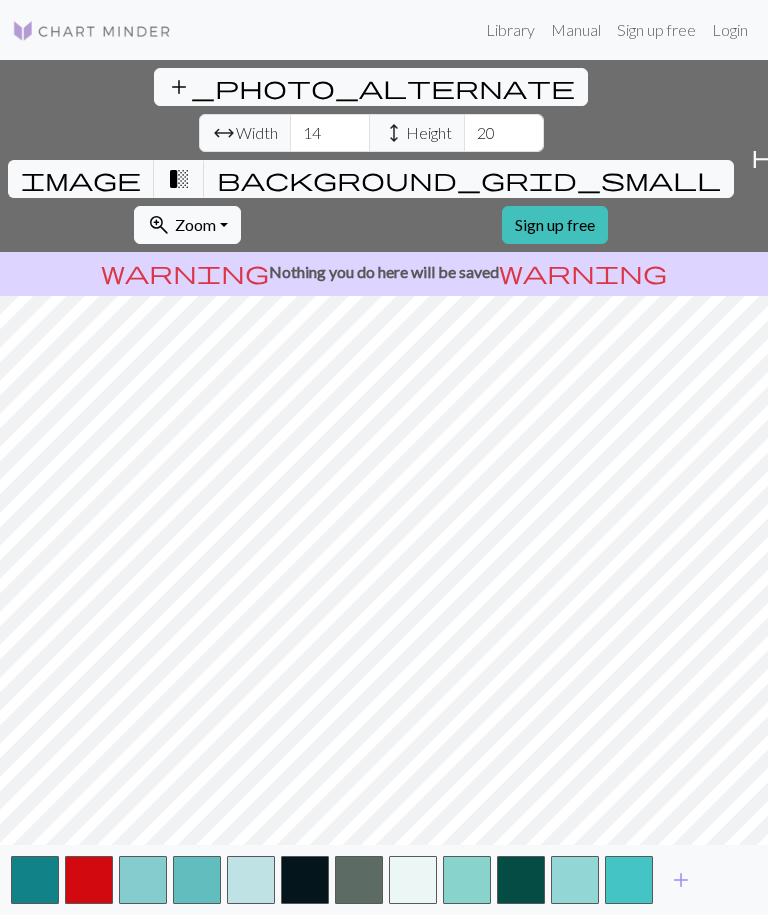 click on "transition_fade" at bounding box center [179, 179] 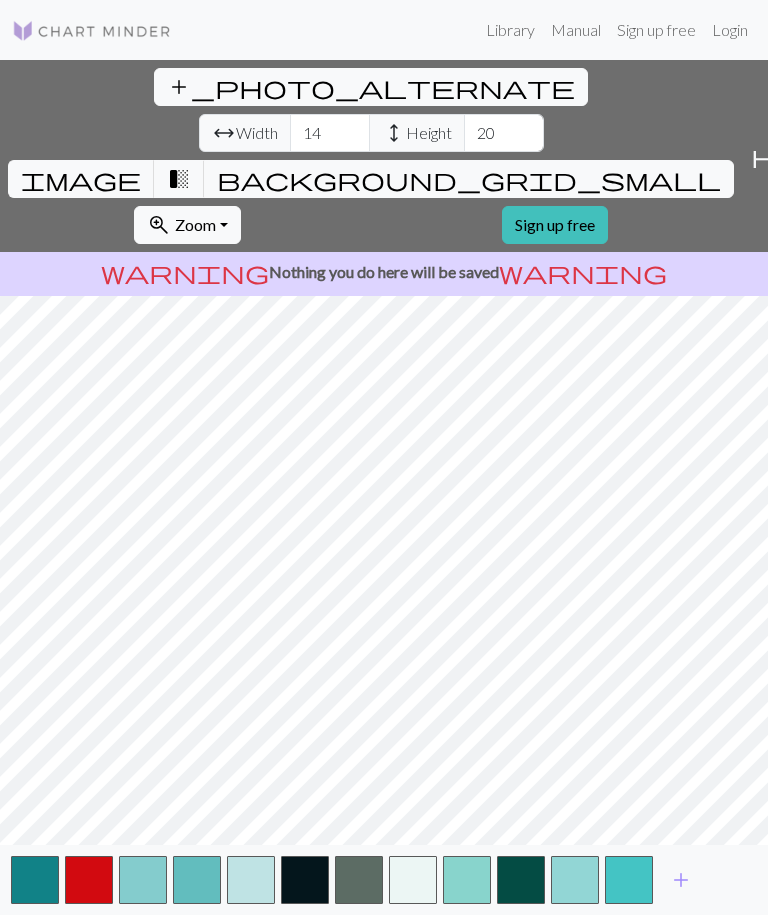 click on "Zoom" at bounding box center [195, 224] 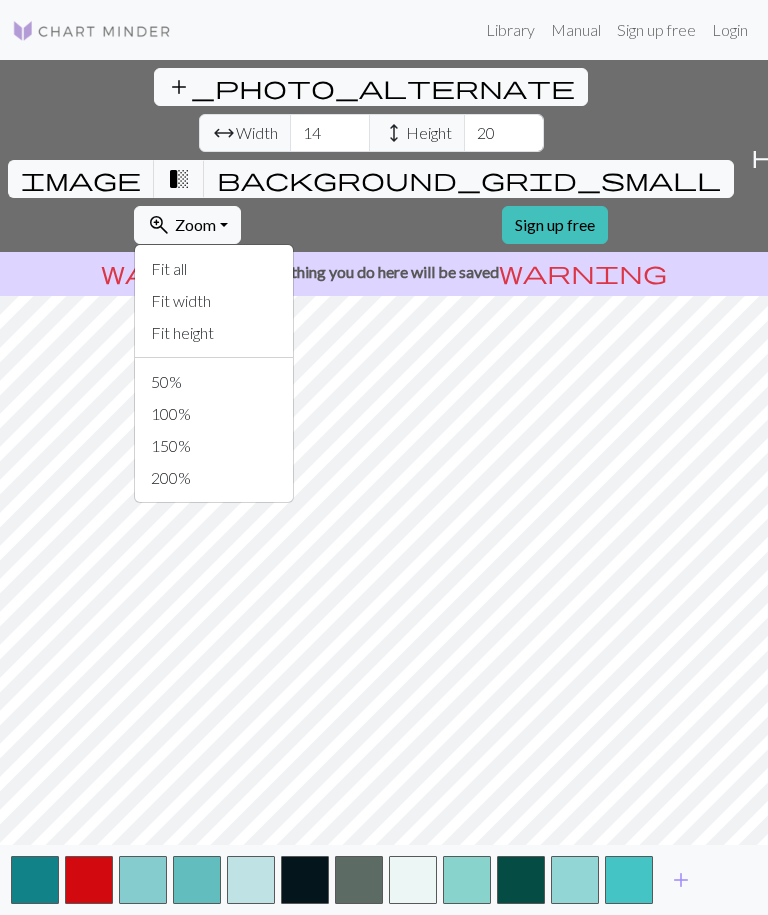 click on "zoom_in Zoom Zoom" at bounding box center (187, 225) 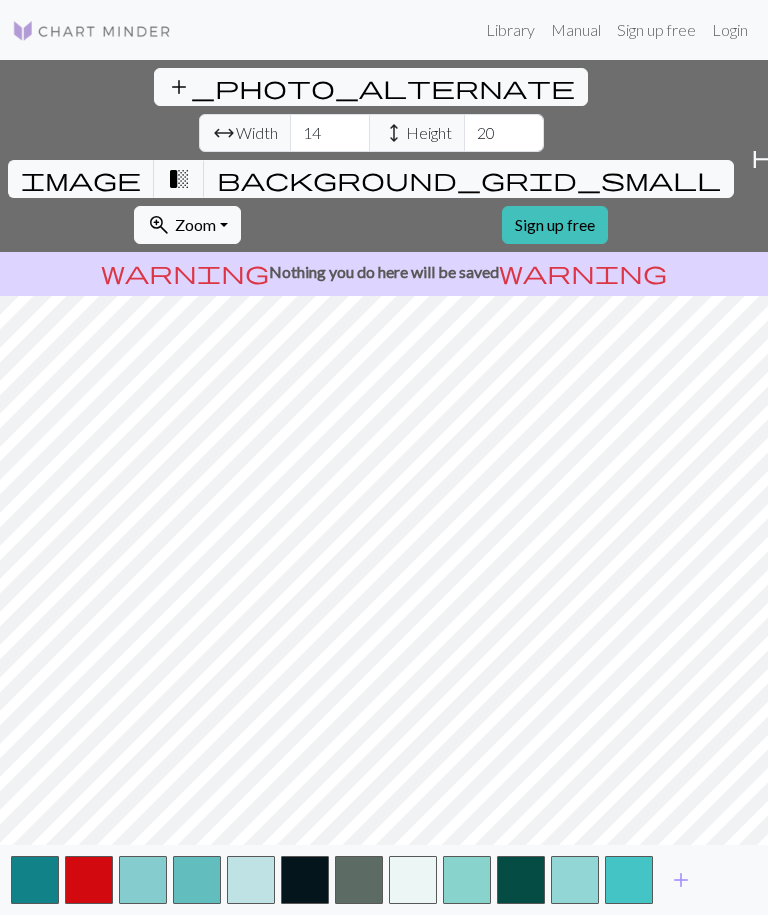 click on "Height" at bounding box center (429, 133) 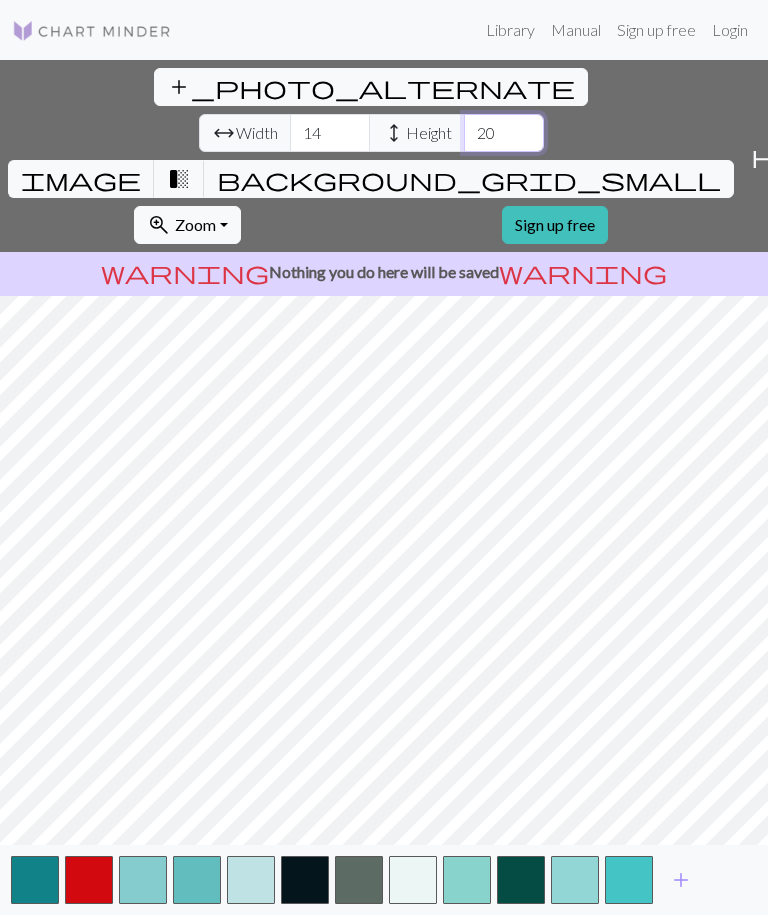 click on "20" at bounding box center [504, 133] 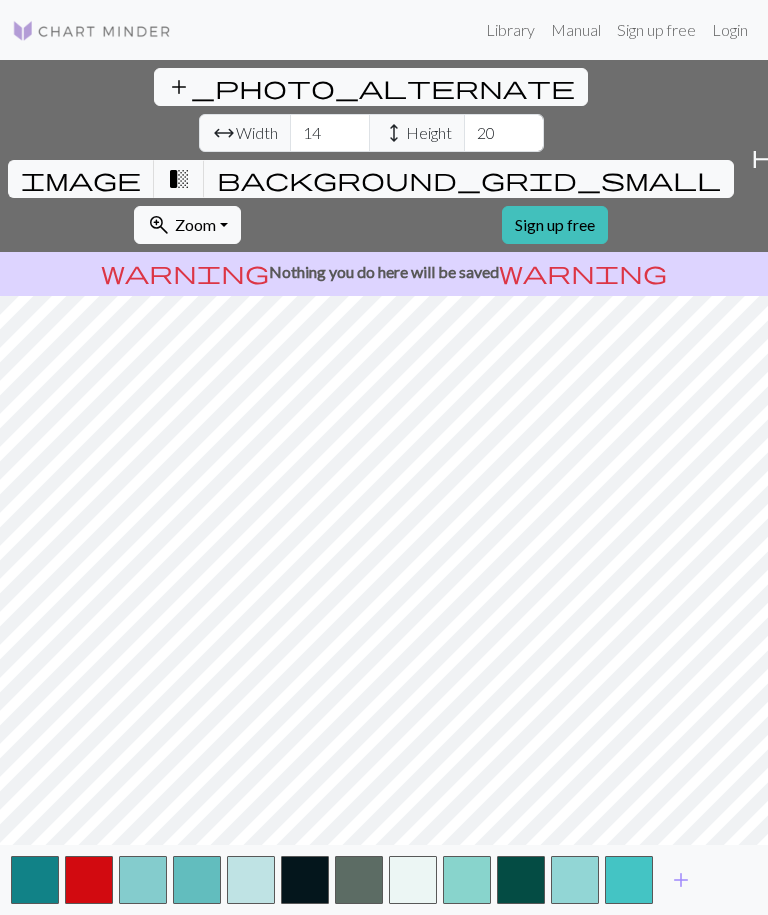 click on "help" at bounding box center (799, 156) 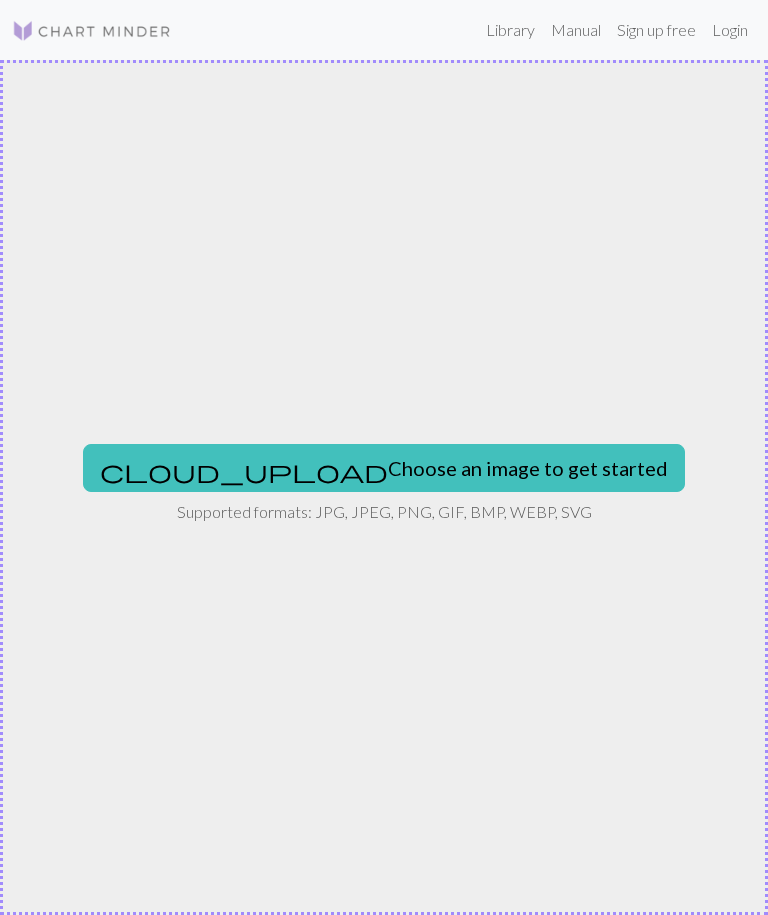 scroll, scrollTop: 0, scrollLeft: 0, axis: both 